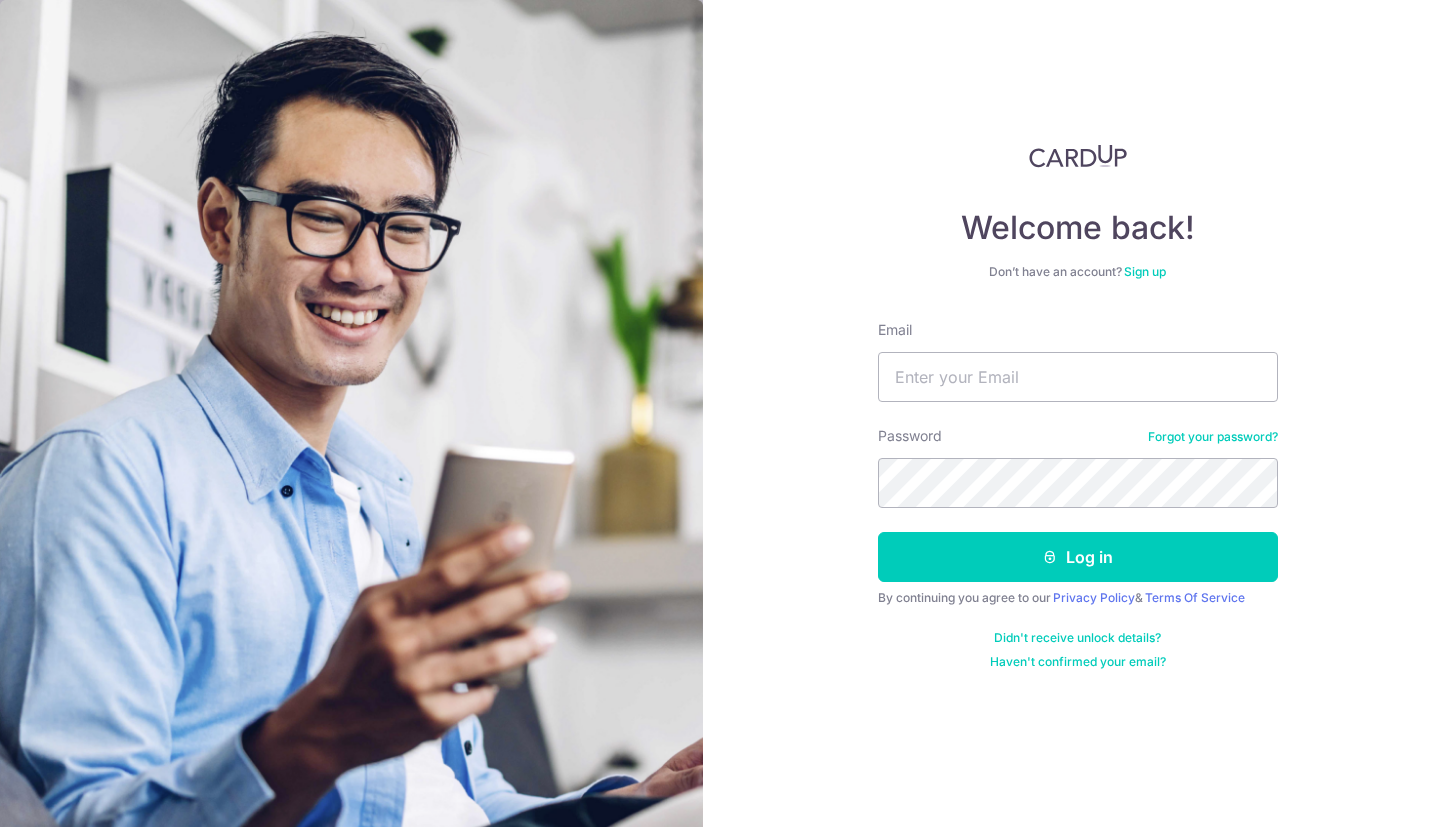 scroll, scrollTop: 0, scrollLeft: 0, axis: both 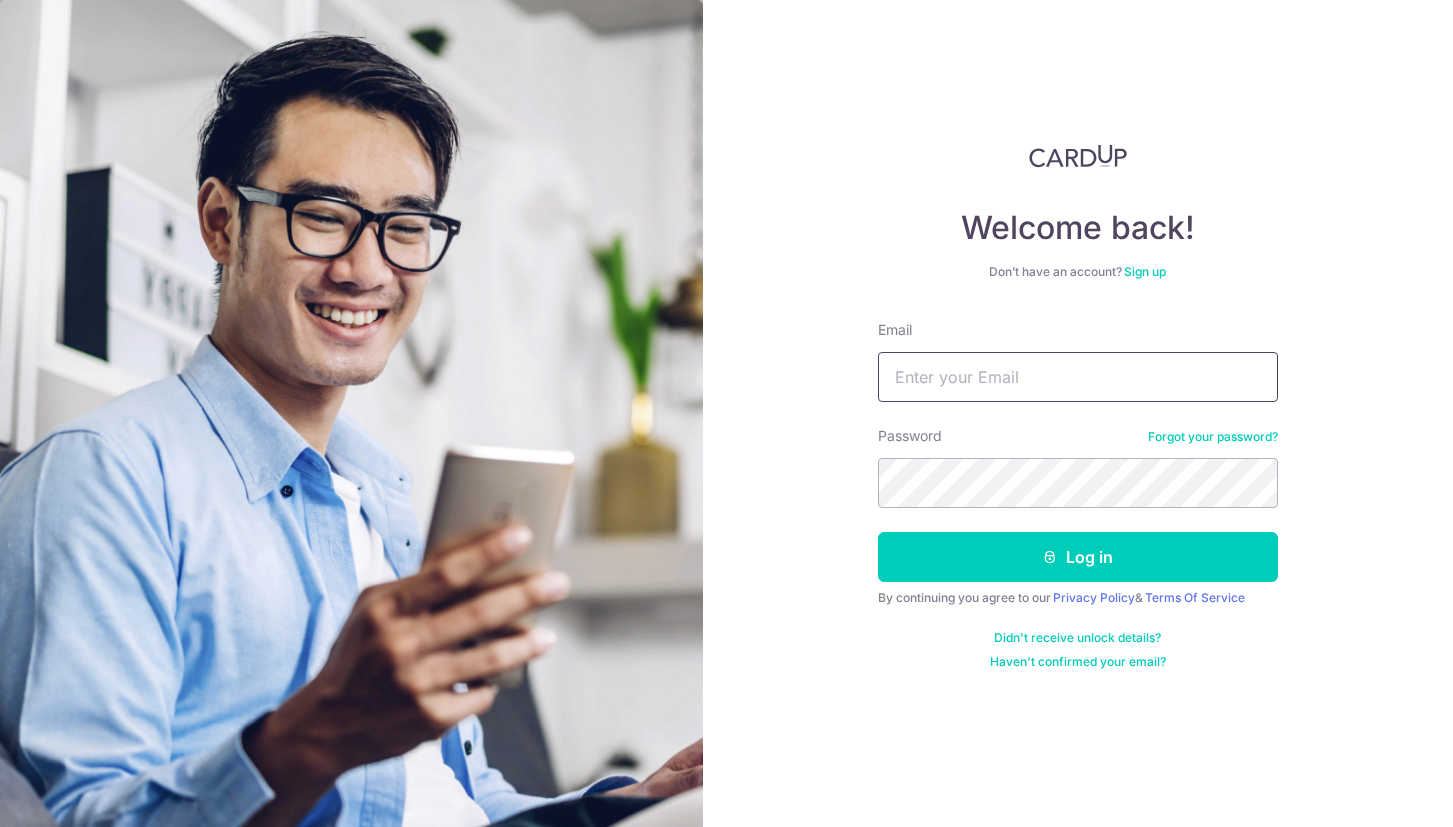 click on "Email" at bounding box center [1078, 377] 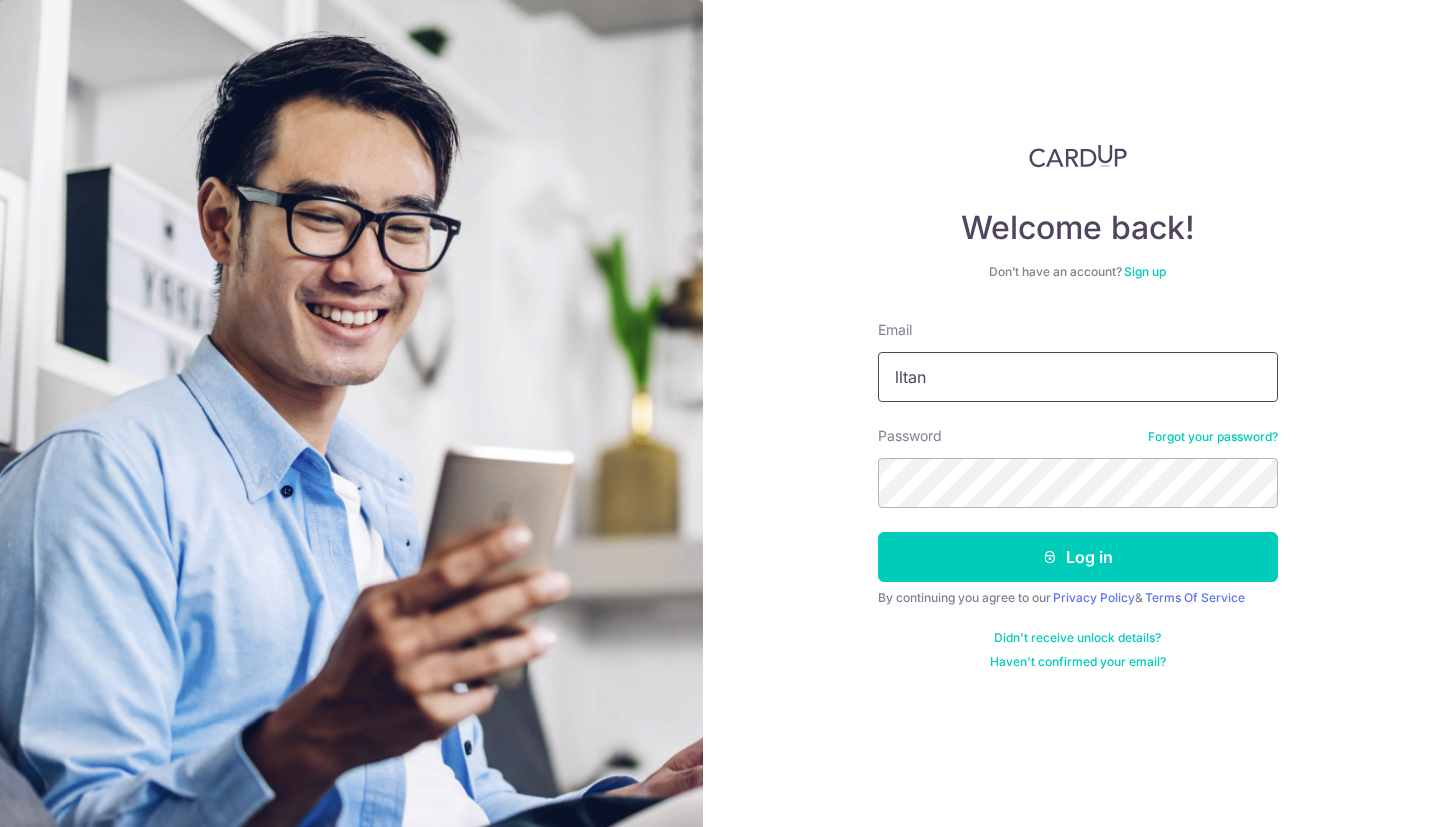 type on "[EMAIL]" 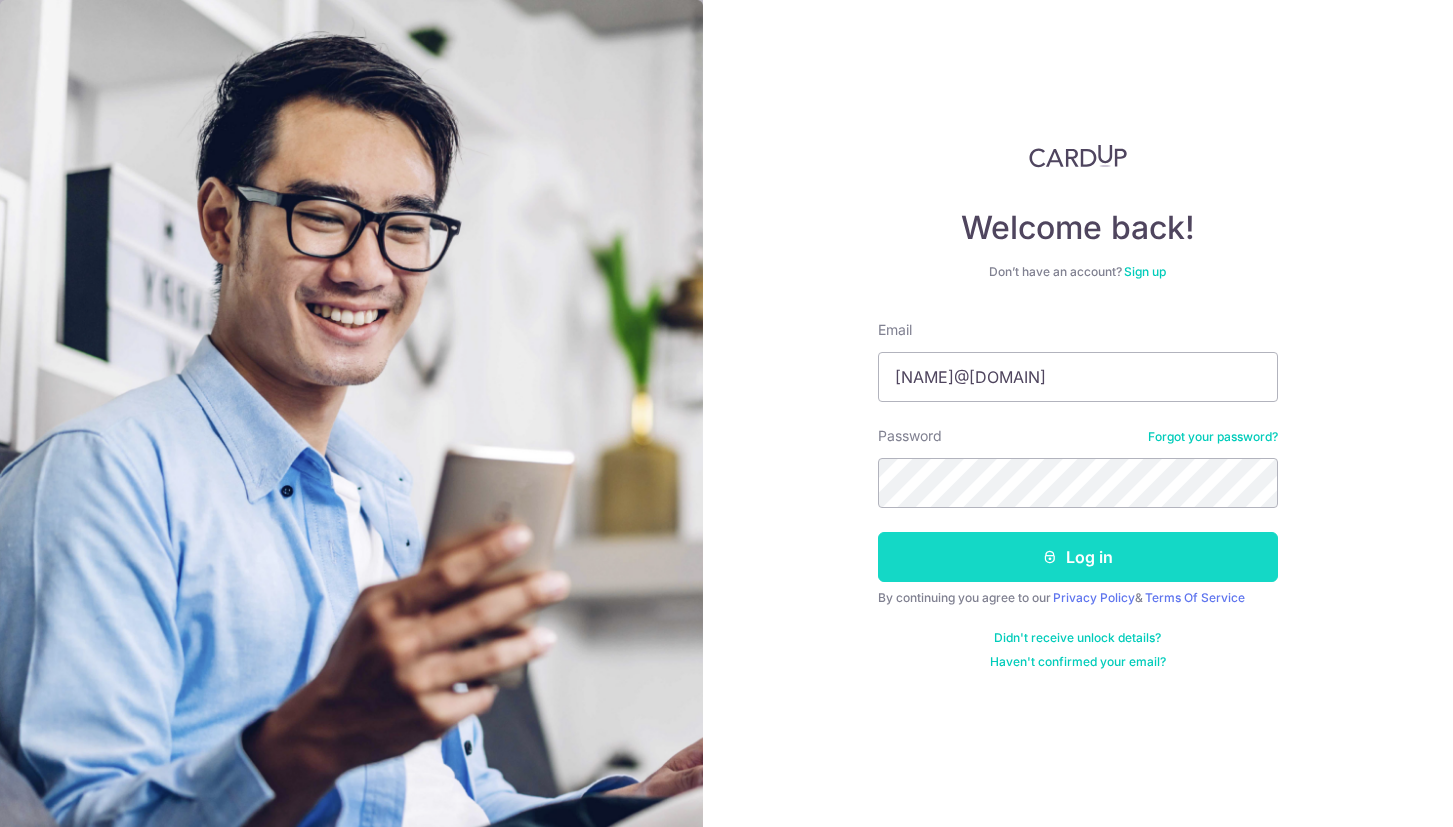 click on "Log in" at bounding box center (1078, 557) 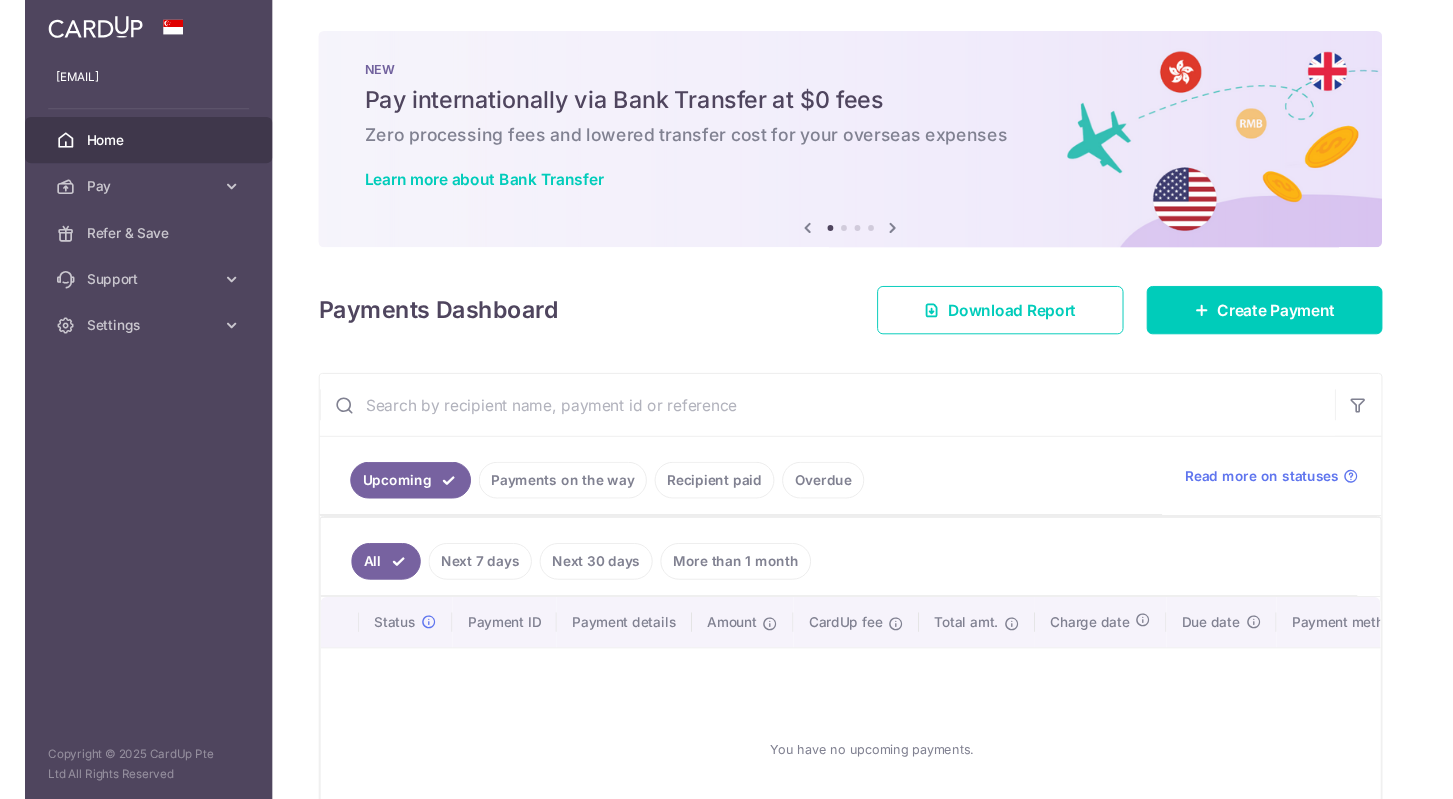 scroll, scrollTop: 0, scrollLeft: 0, axis: both 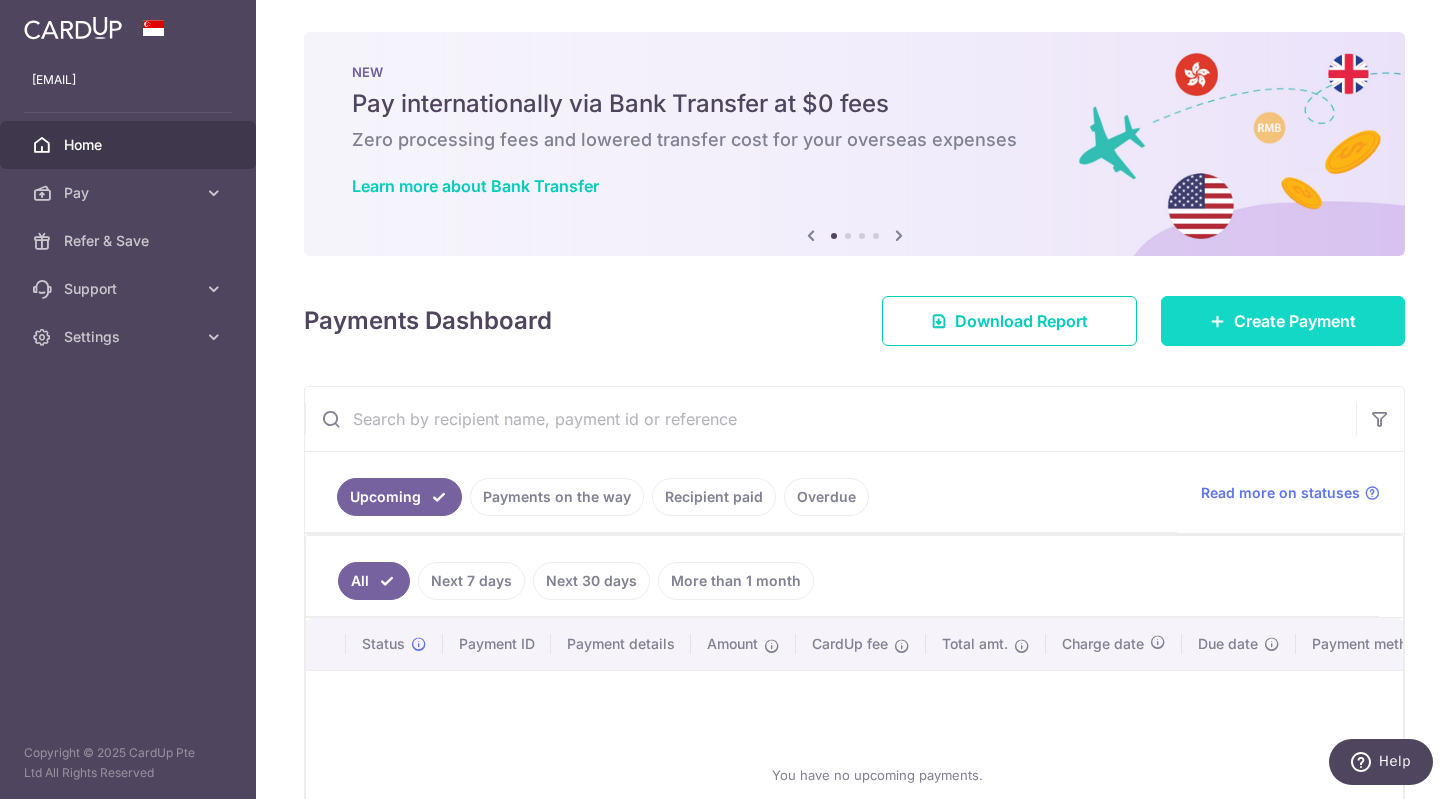 click on "Create Payment" at bounding box center (1295, 321) 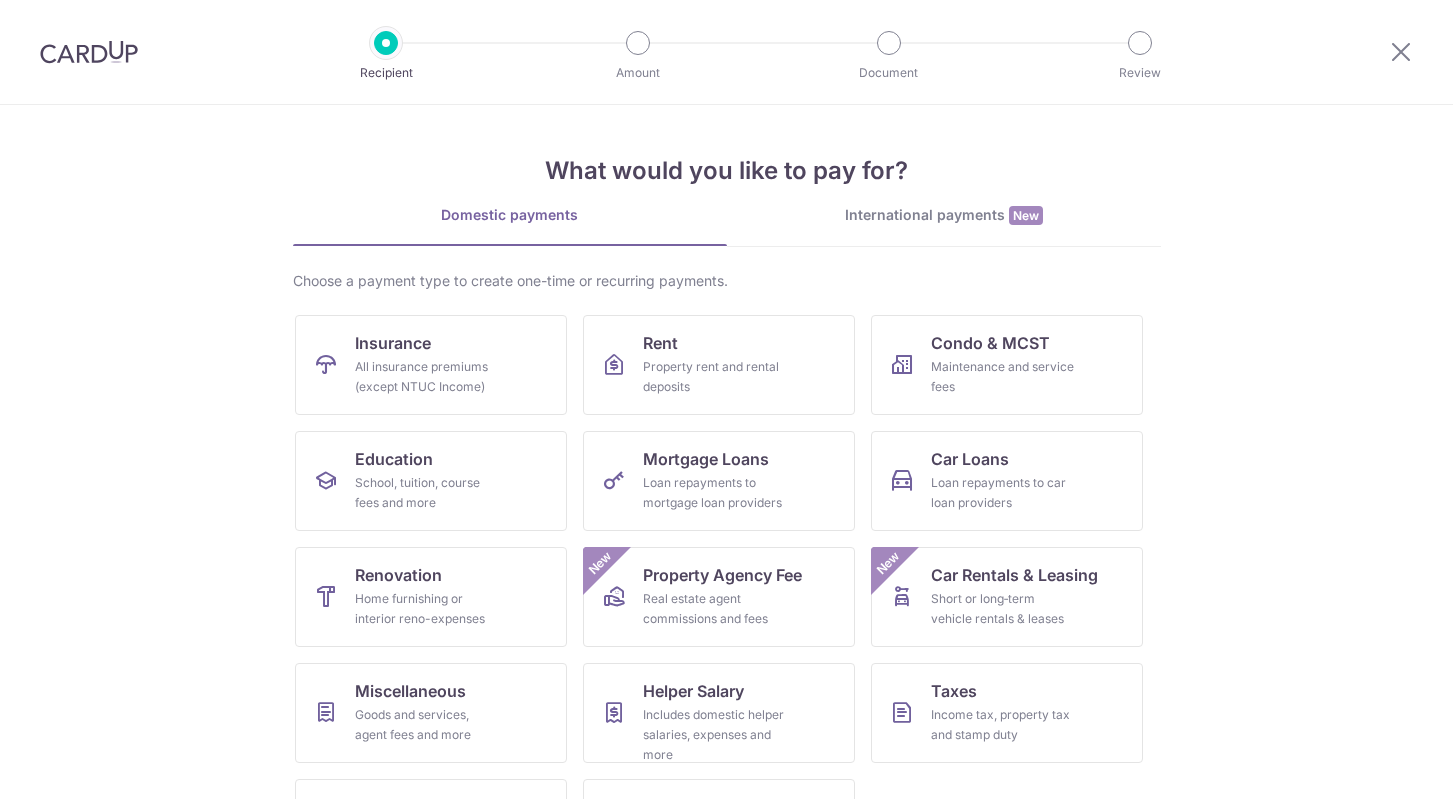 scroll, scrollTop: 0, scrollLeft: 0, axis: both 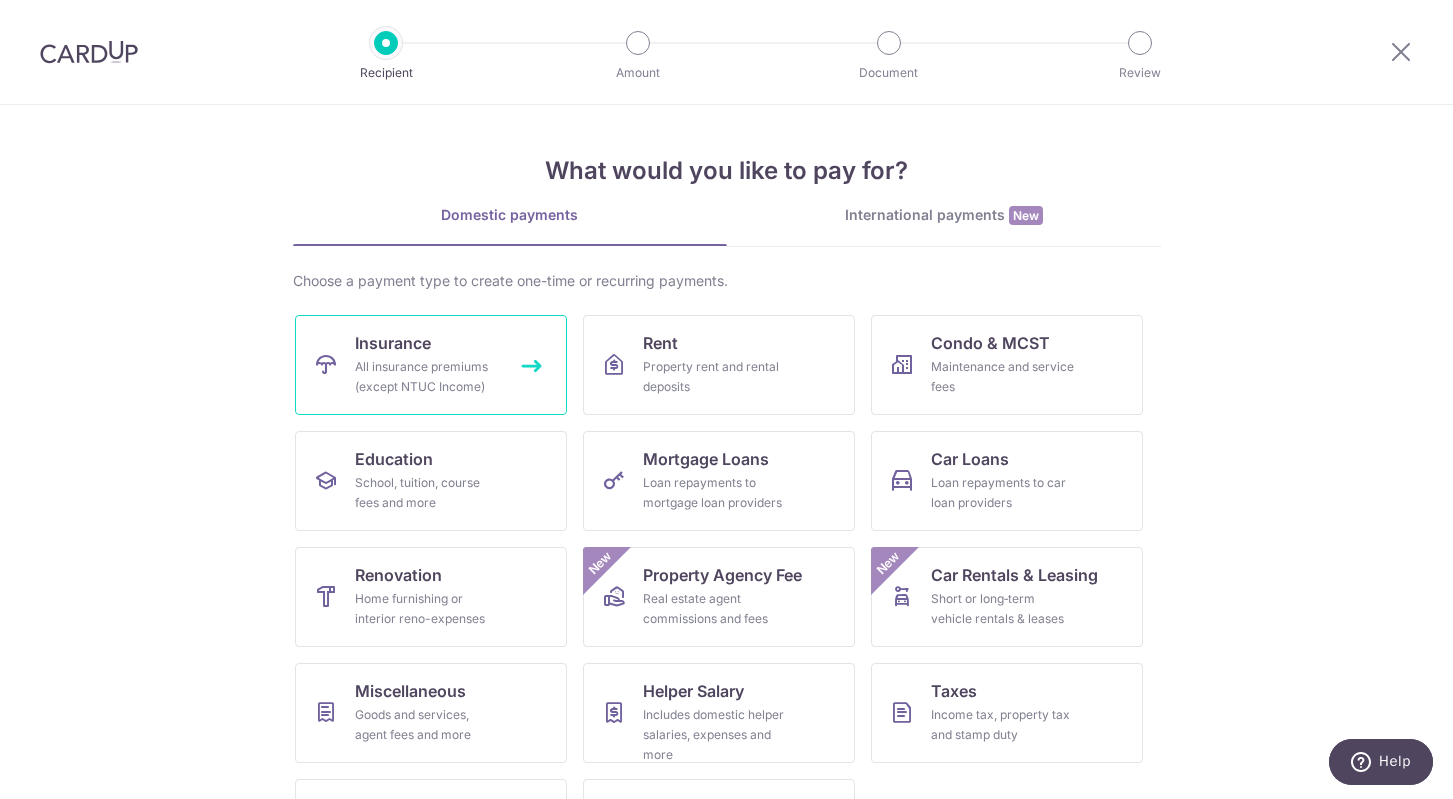 click on "All insurance premiums (except NTUC Income)" at bounding box center [427, 377] 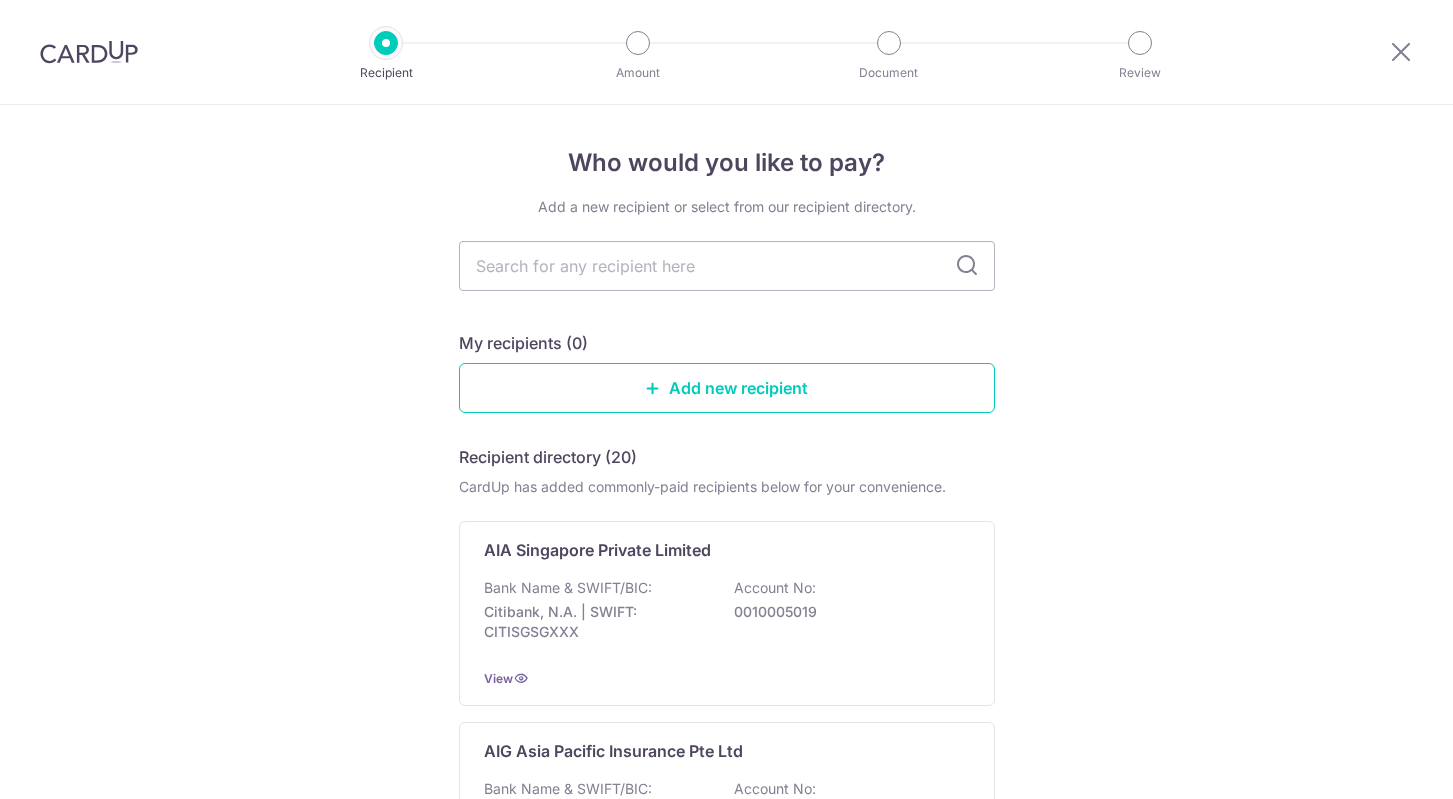 scroll, scrollTop: 0, scrollLeft: 0, axis: both 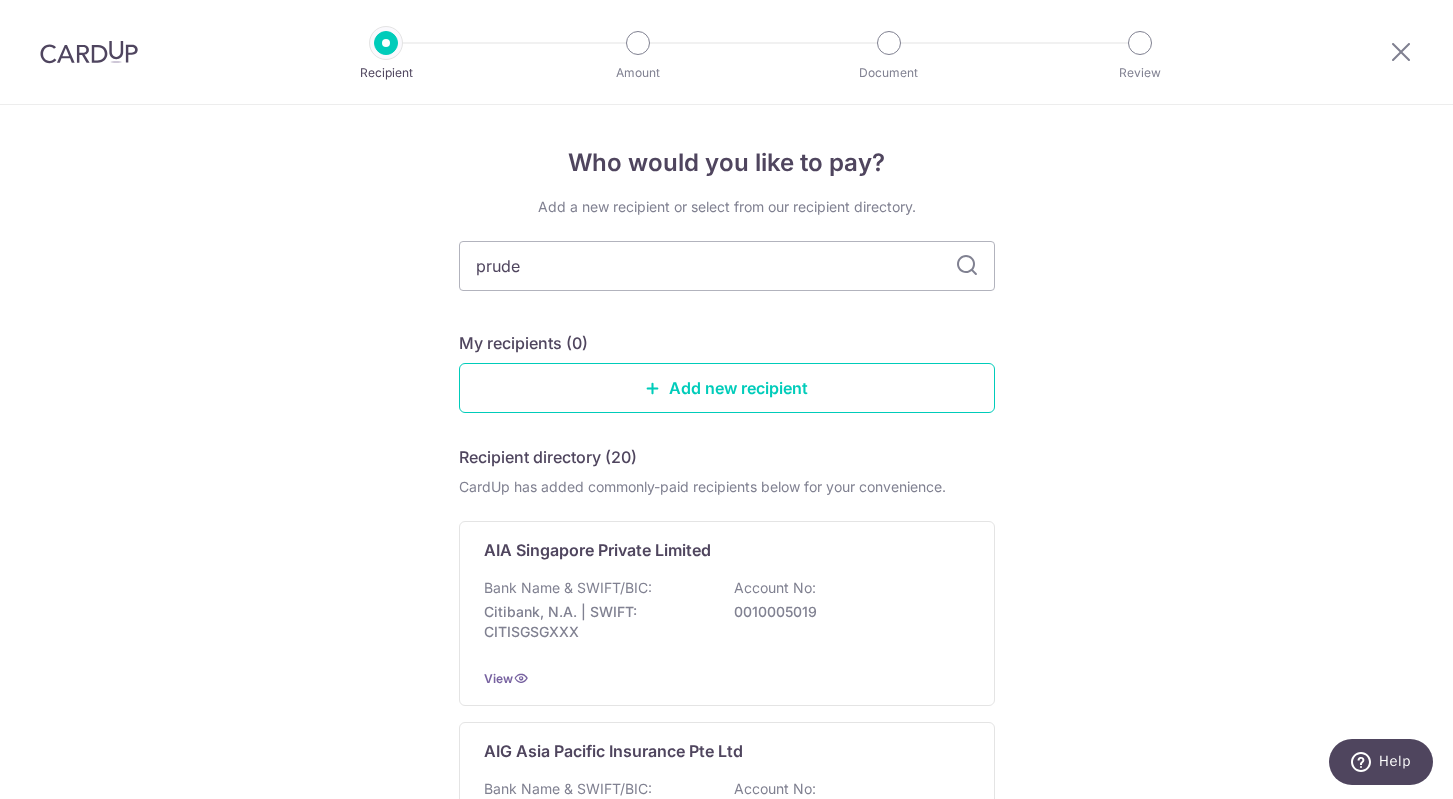 type on "pruden" 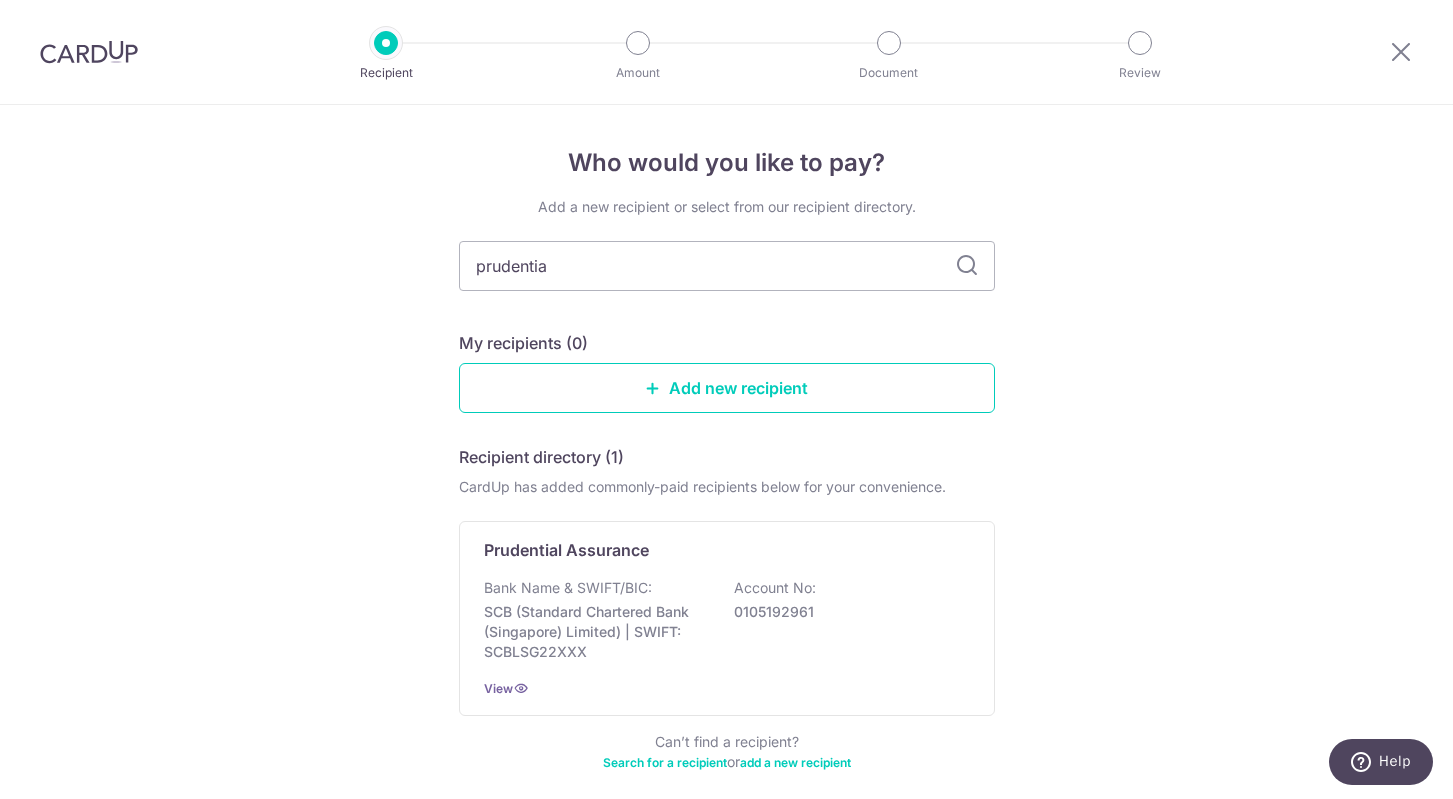type on "prudential" 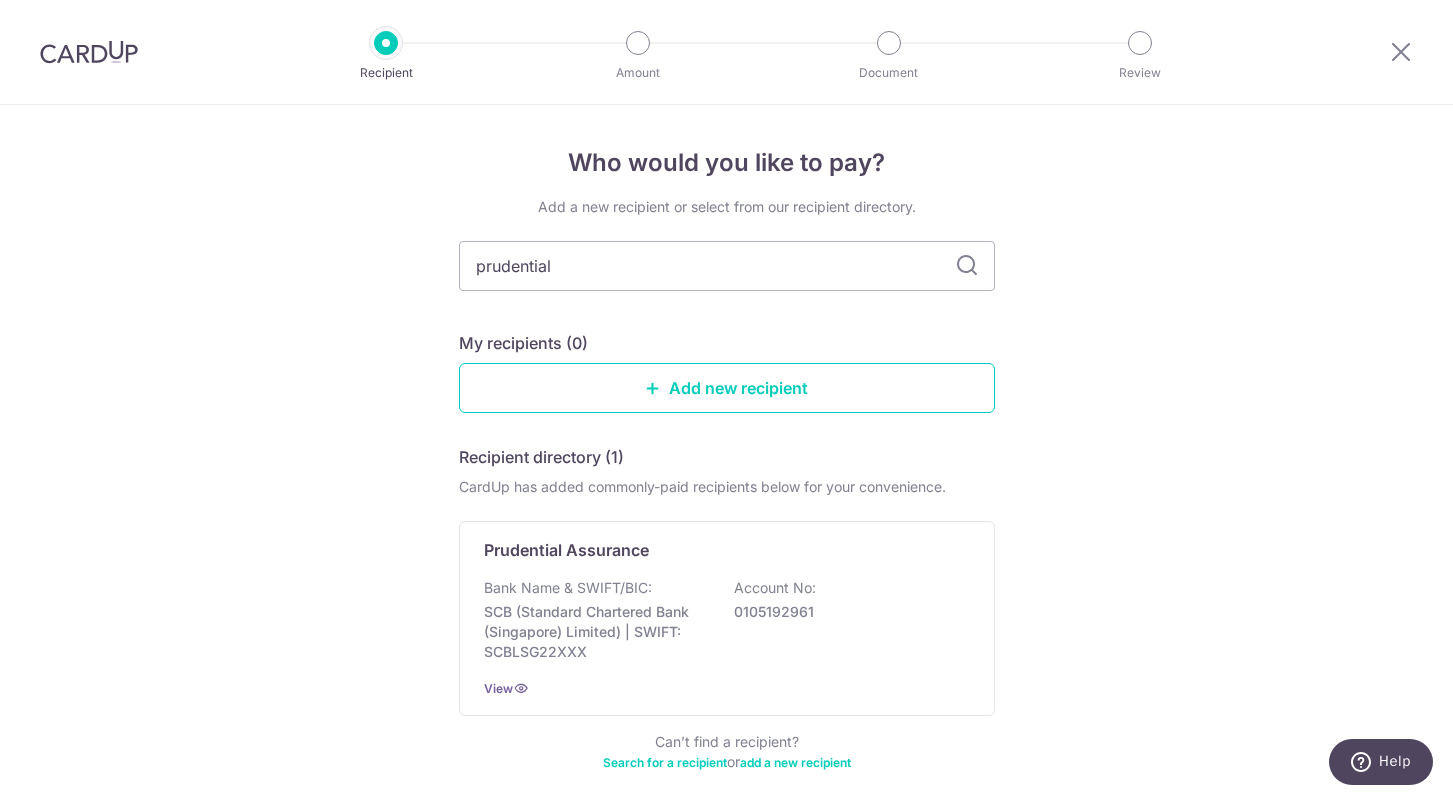 click at bounding box center (967, 266) 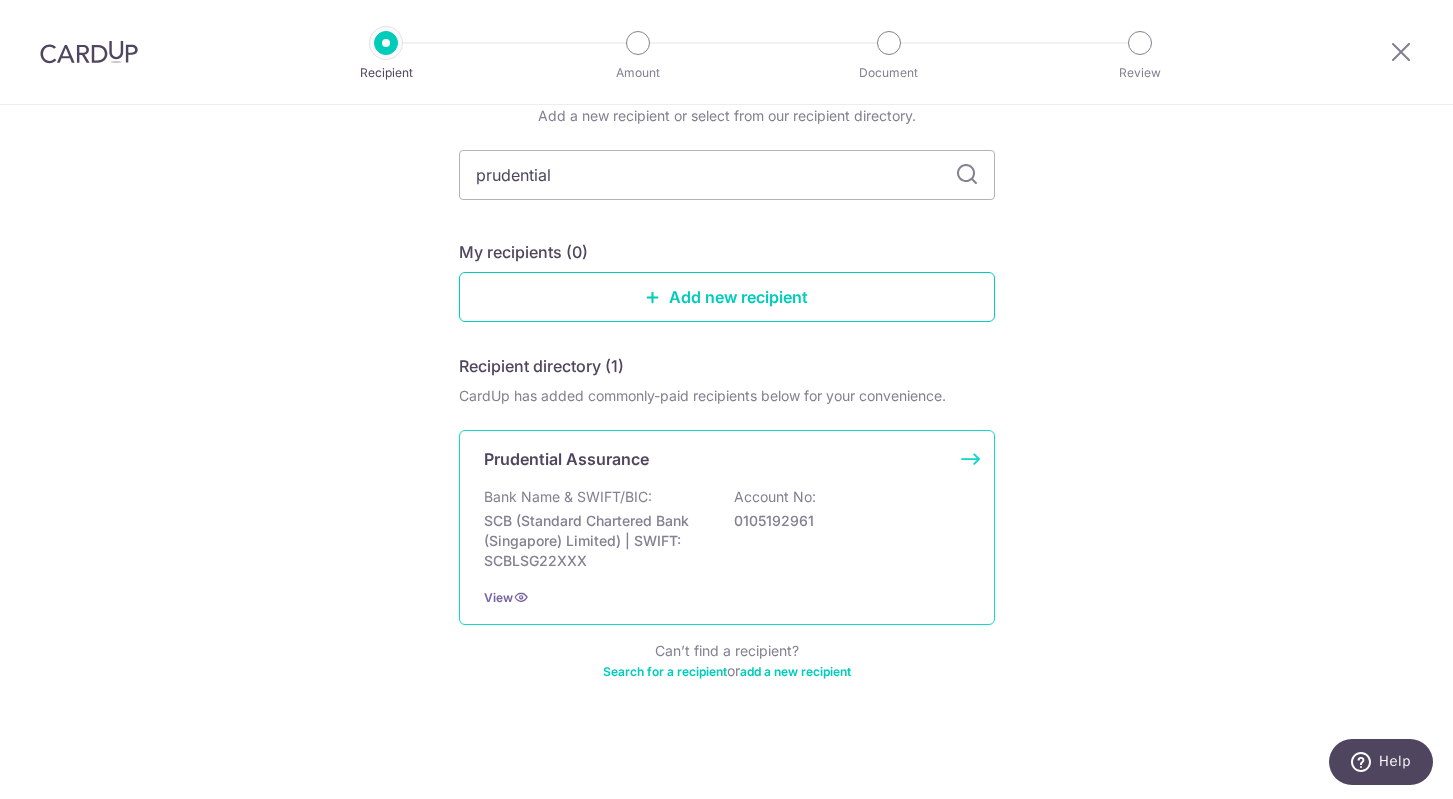 scroll, scrollTop: 91, scrollLeft: 0, axis: vertical 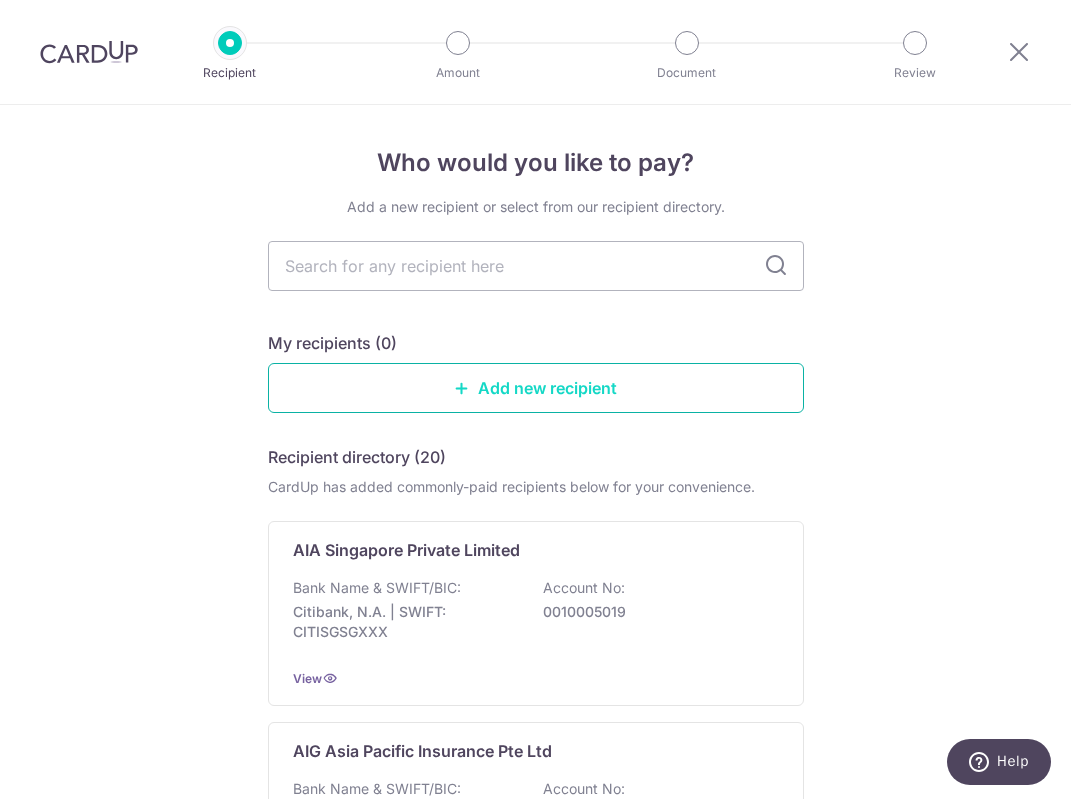 click on "Add new recipient" at bounding box center (536, 388) 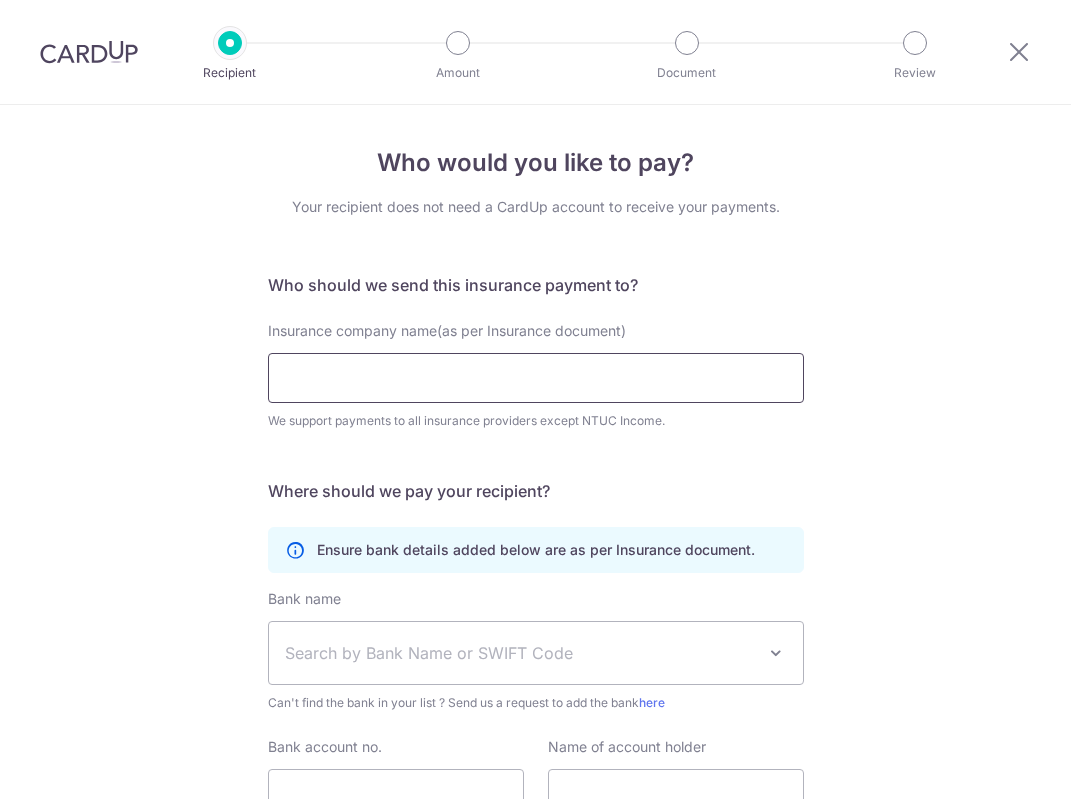 scroll, scrollTop: 0, scrollLeft: 0, axis: both 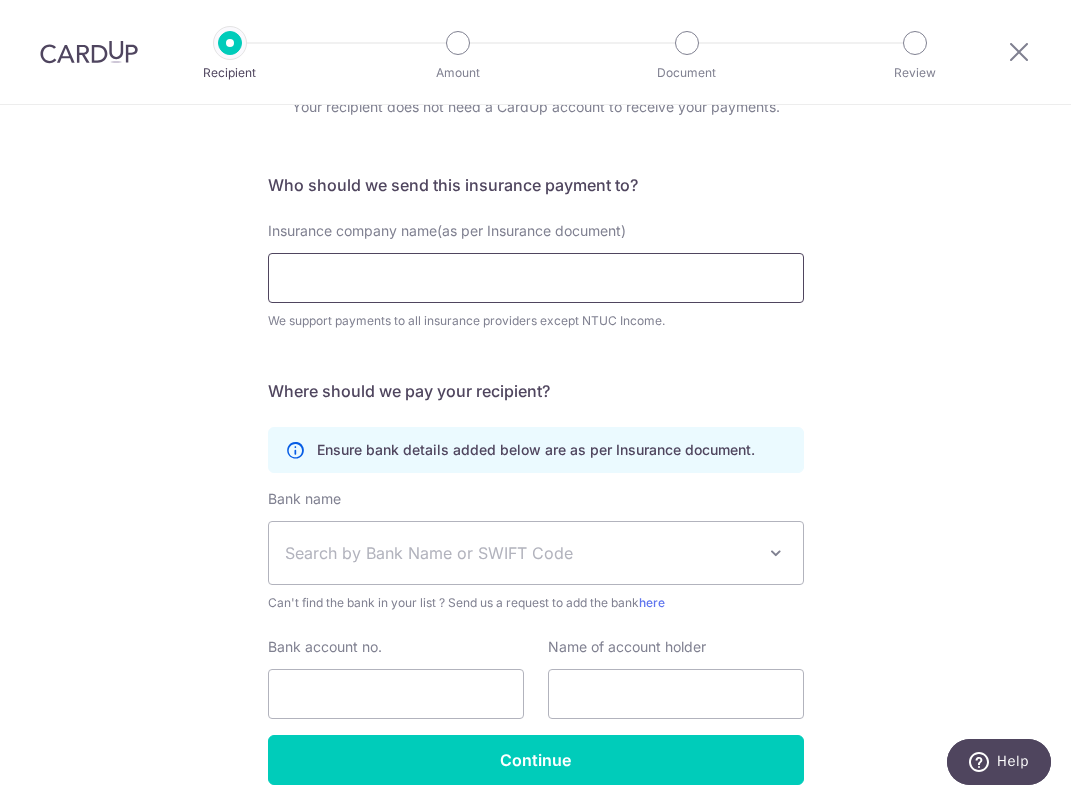 click on "Insurance company name(as per Insurance document)" at bounding box center [536, 278] 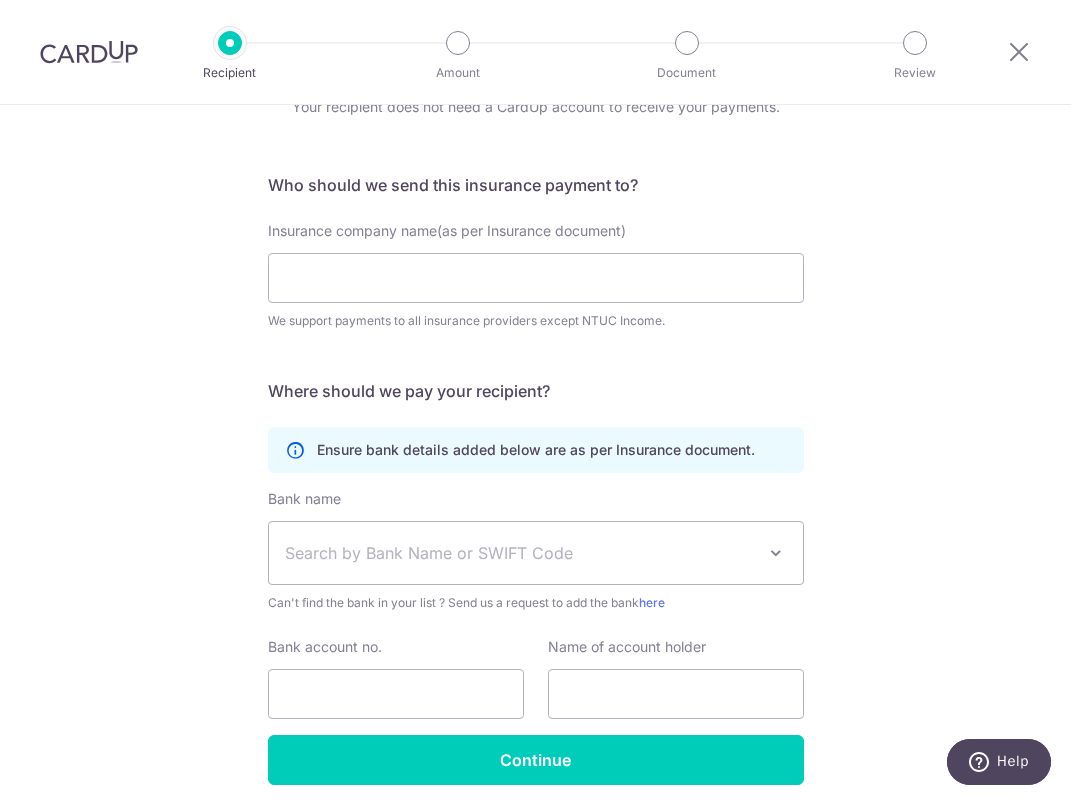 click at bounding box center [89, 52] 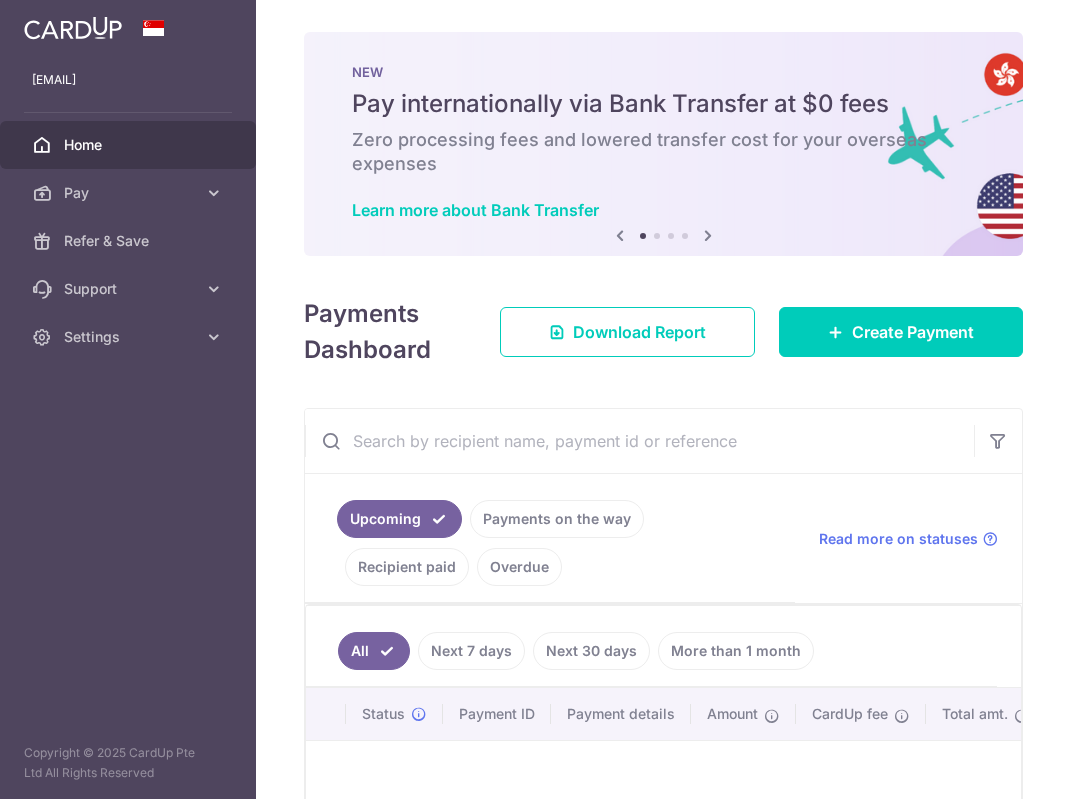 scroll, scrollTop: 0, scrollLeft: 0, axis: both 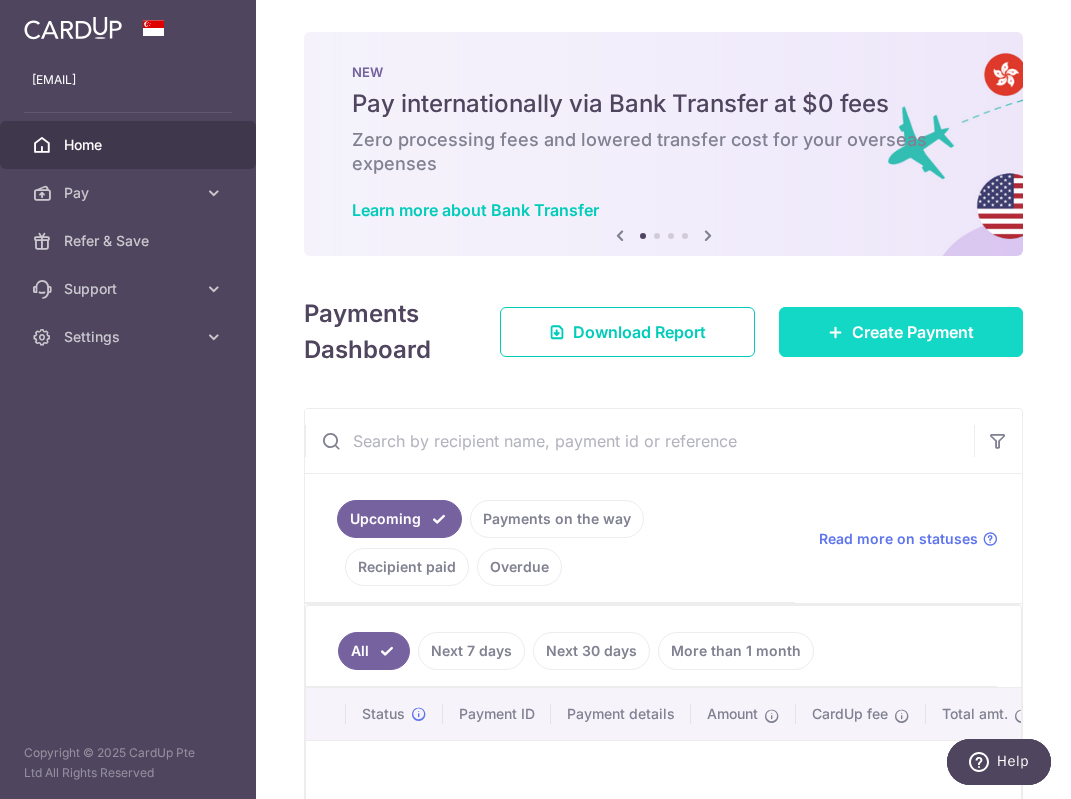 click on "Create Payment" at bounding box center [901, 332] 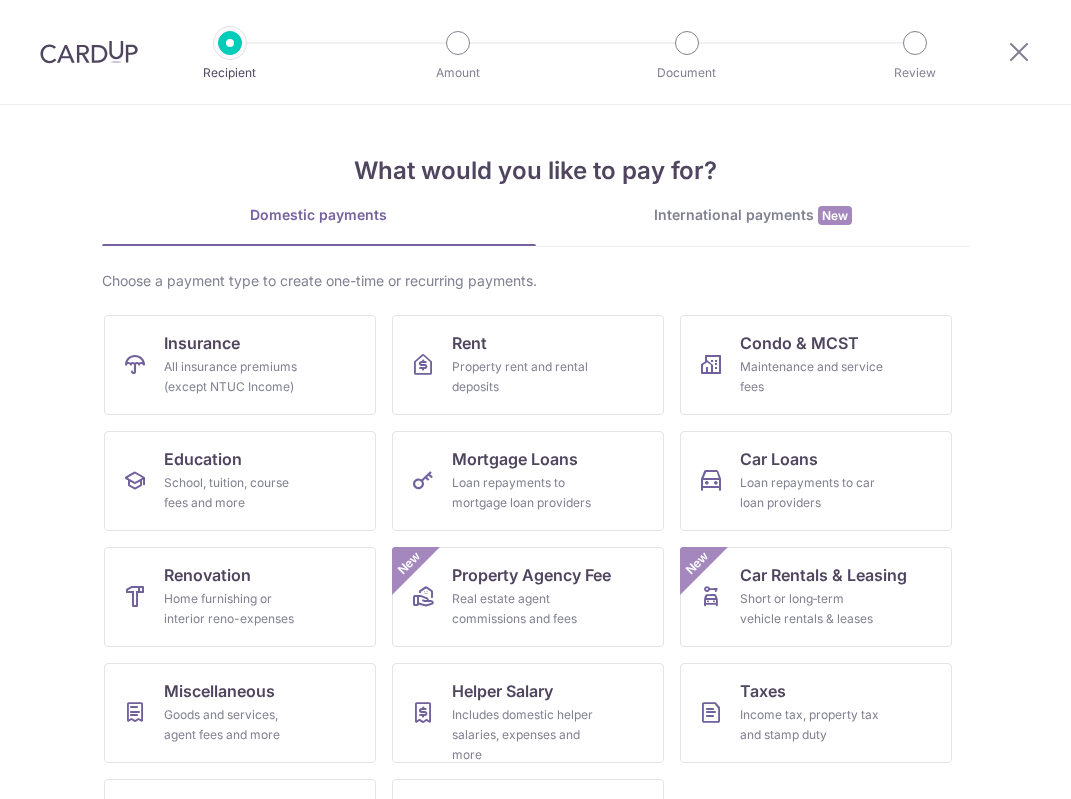scroll, scrollTop: 0, scrollLeft: 0, axis: both 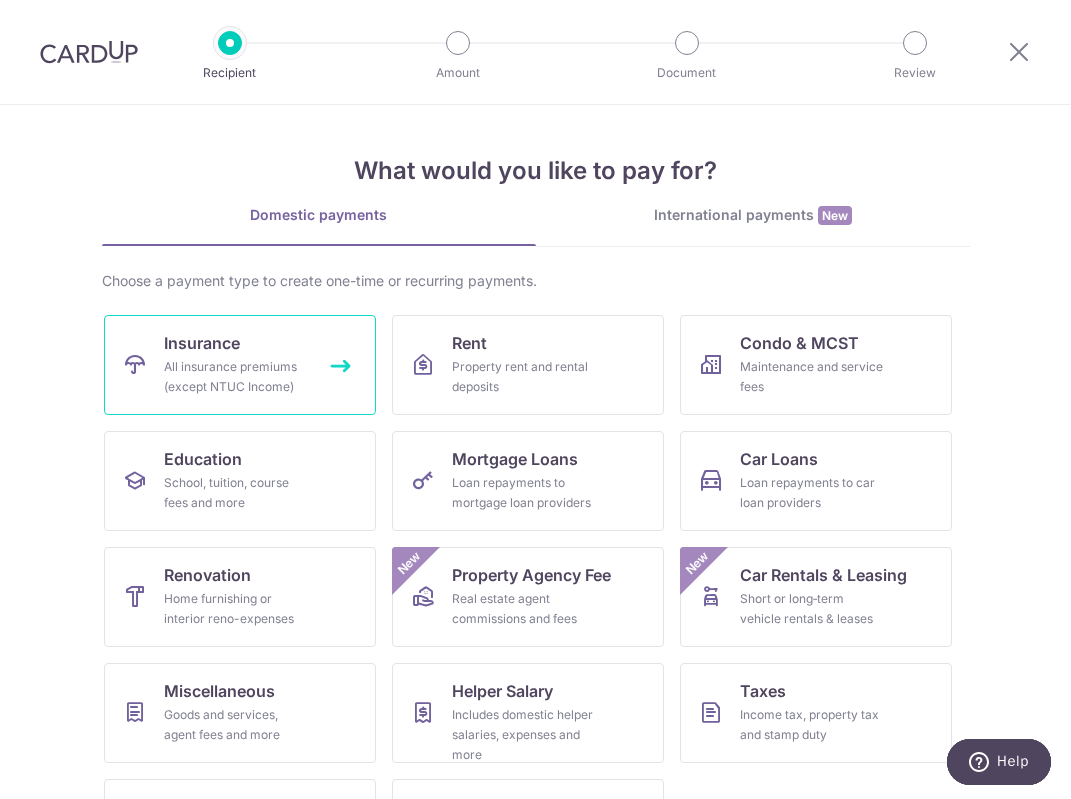 click on "All insurance premiums (except NTUC Income)" at bounding box center [236, 377] 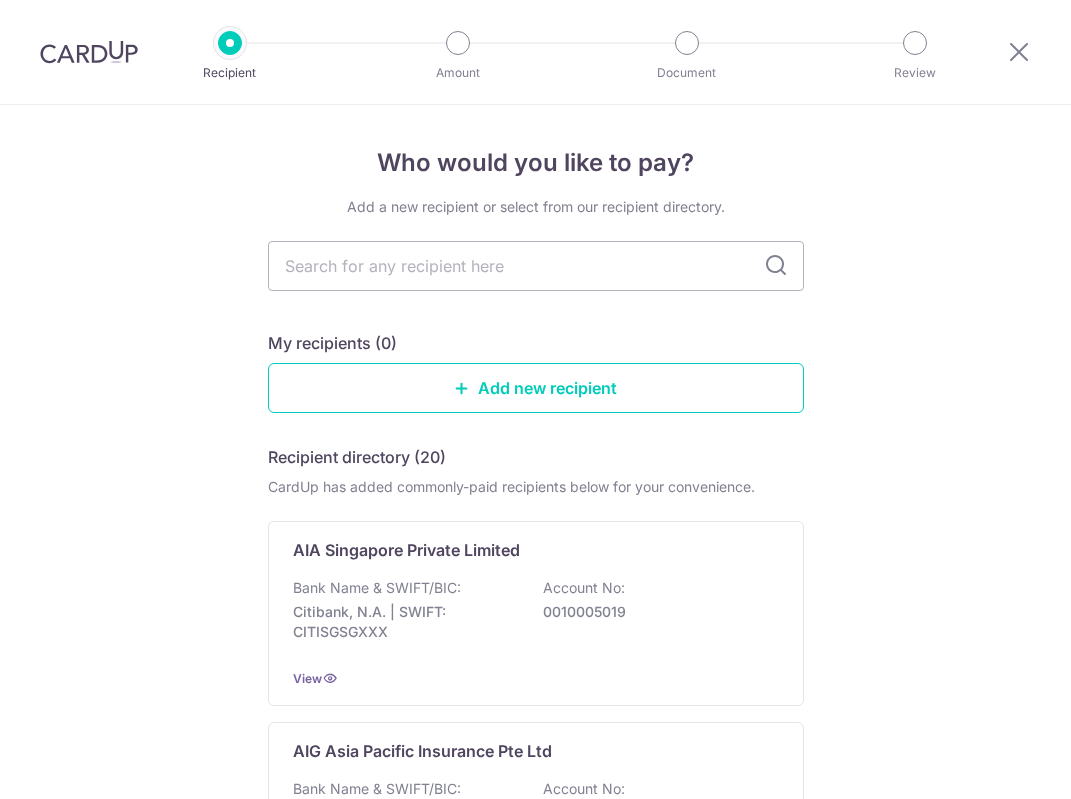 scroll, scrollTop: 0, scrollLeft: 0, axis: both 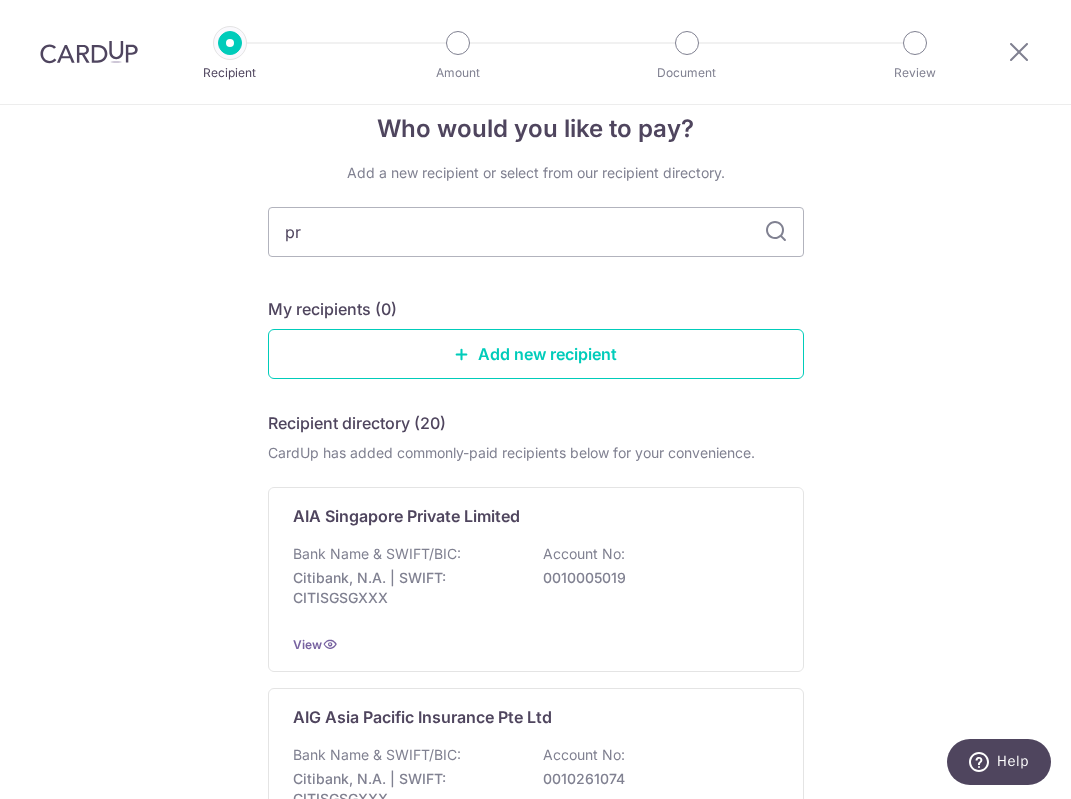 type on "pru" 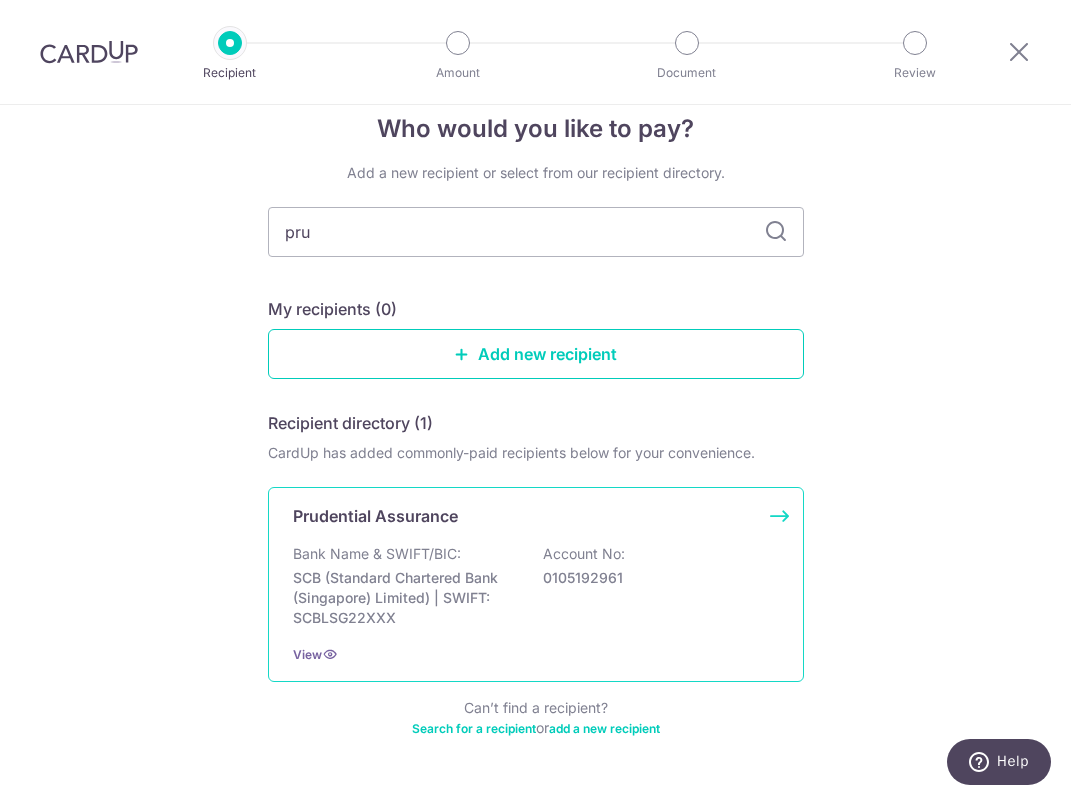 click on "Bank Name & SWIFT/BIC:
SCB (Standard Chartered Bank (Singapore) Limited) | SWIFT: SCBLSG22XXX
Account No:
0105192961" at bounding box center [536, 586] 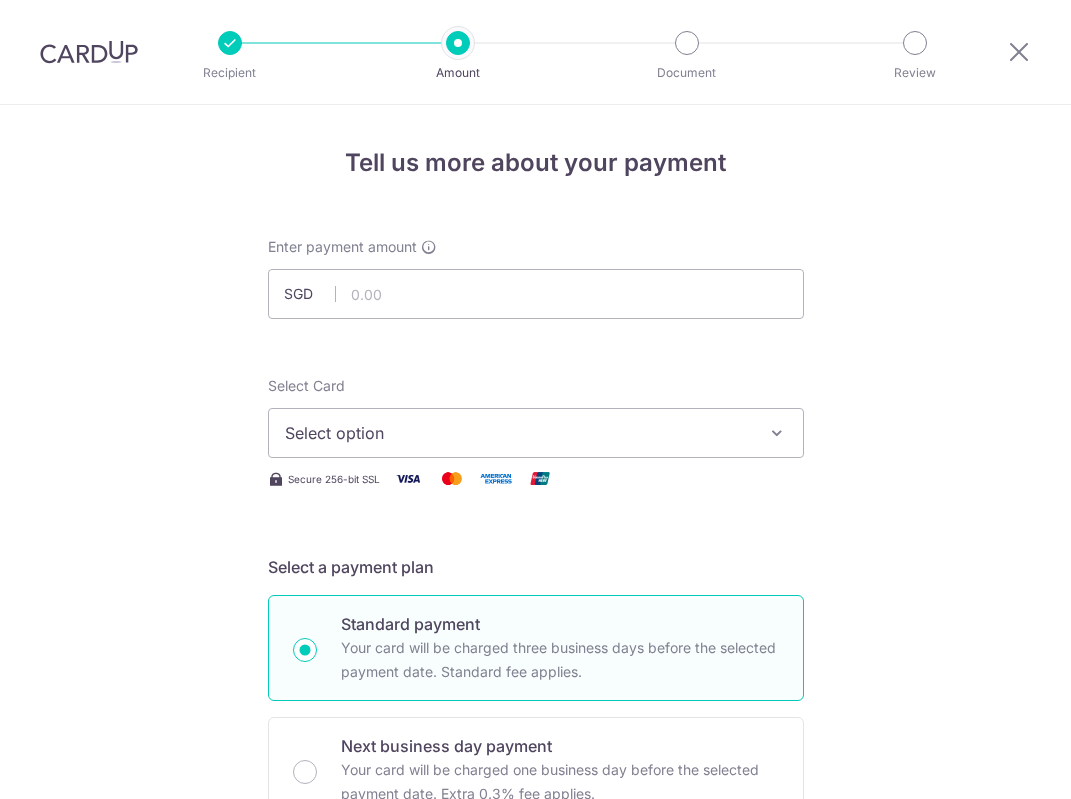 scroll, scrollTop: 0, scrollLeft: 0, axis: both 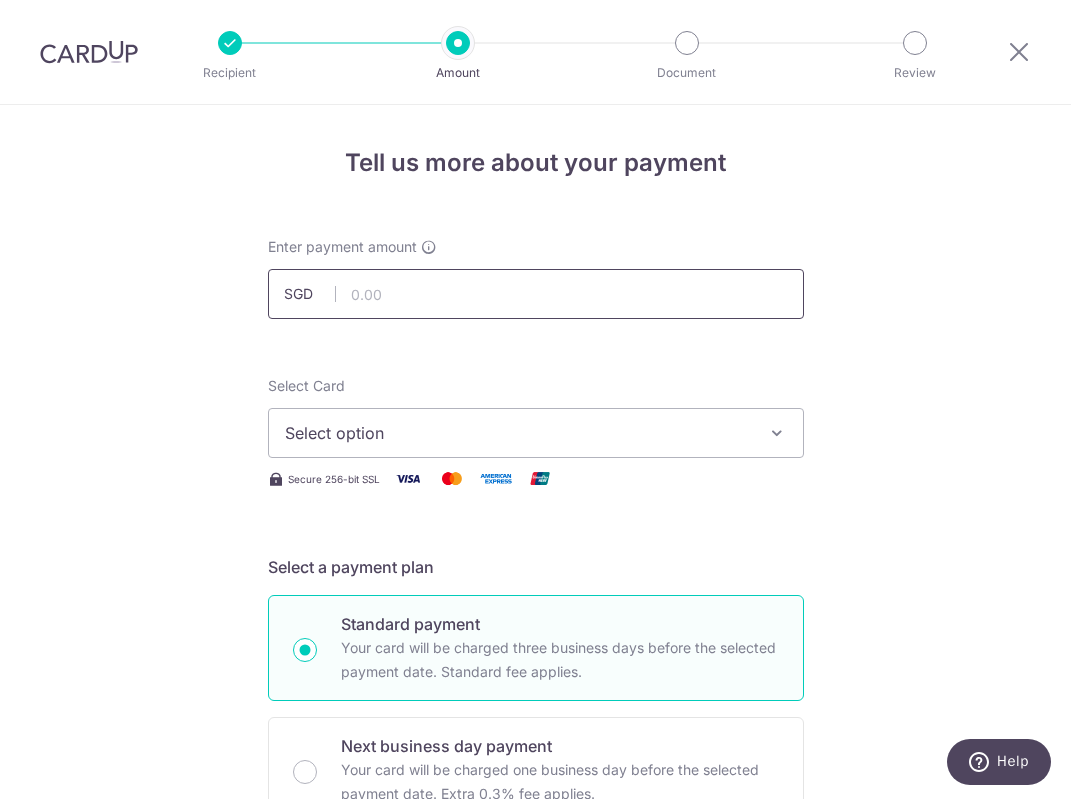 click at bounding box center [536, 294] 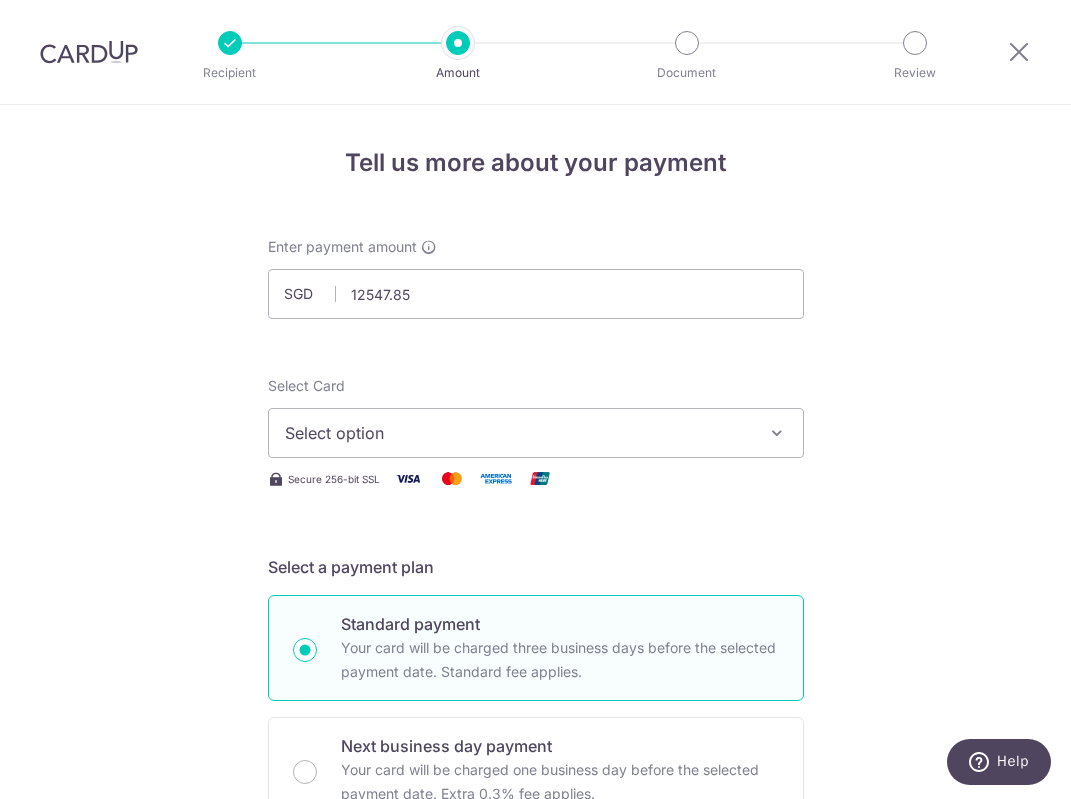 type on "12,547.85" 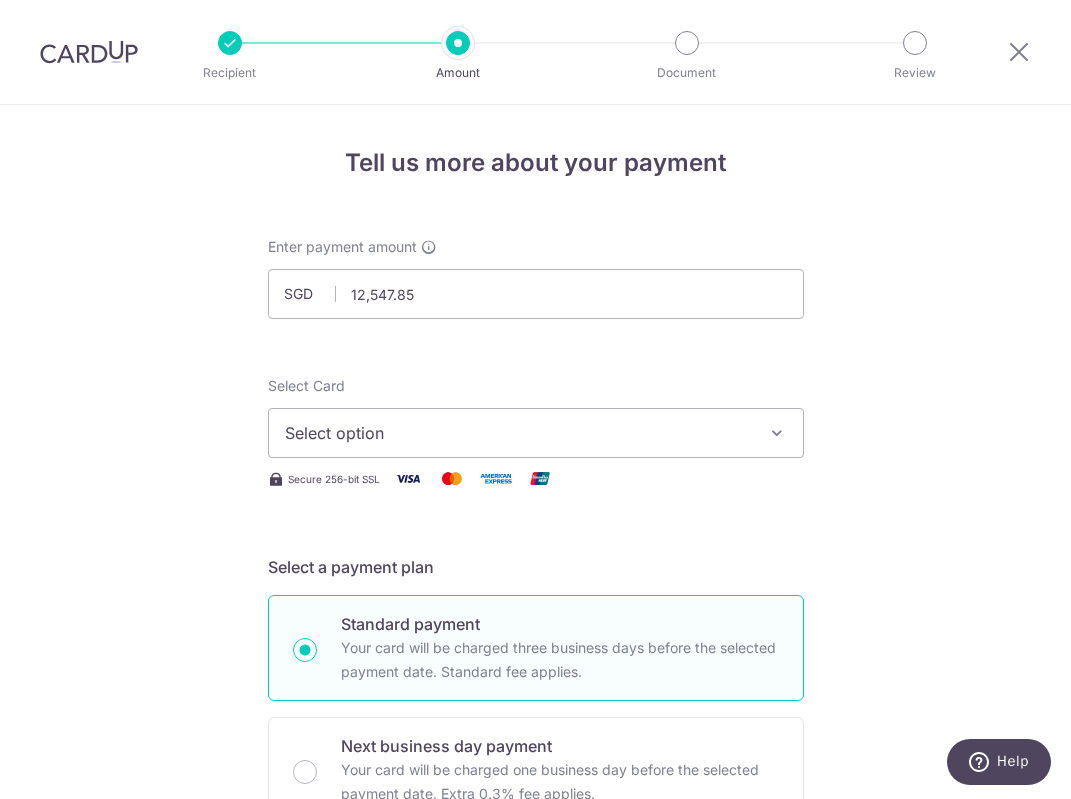 click on "Select option" at bounding box center (518, 433) 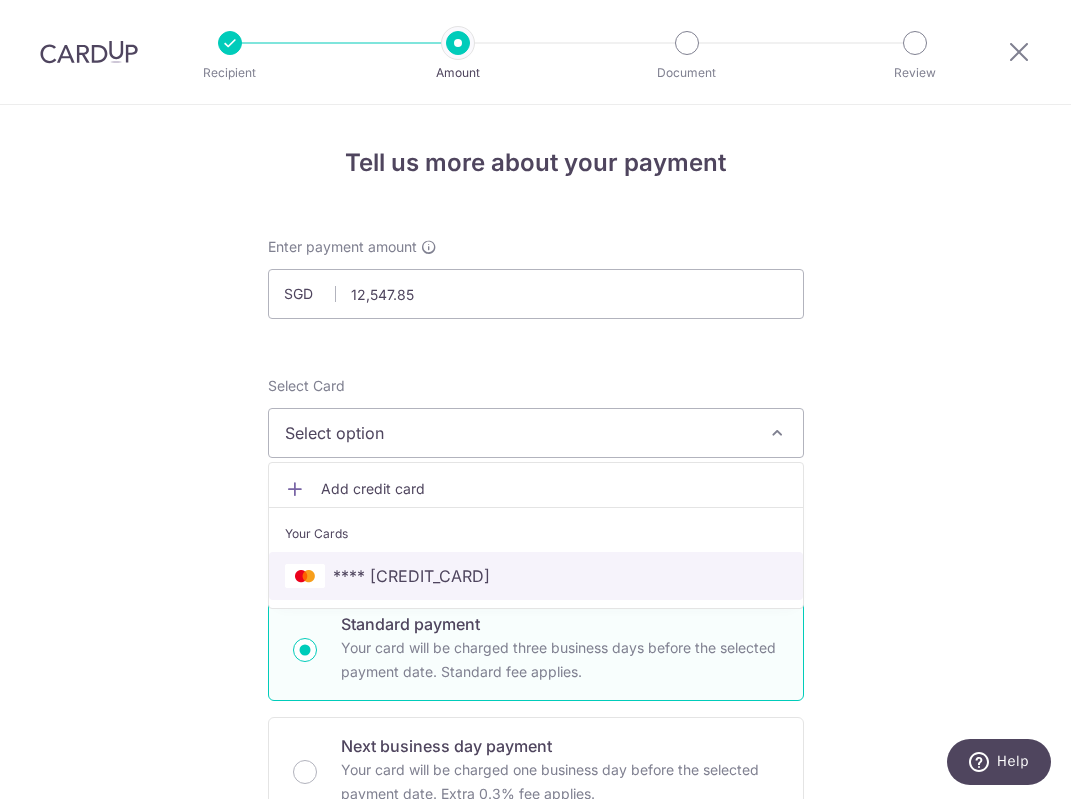 click on "**** [CARD]" at bounding box center [536, 576] 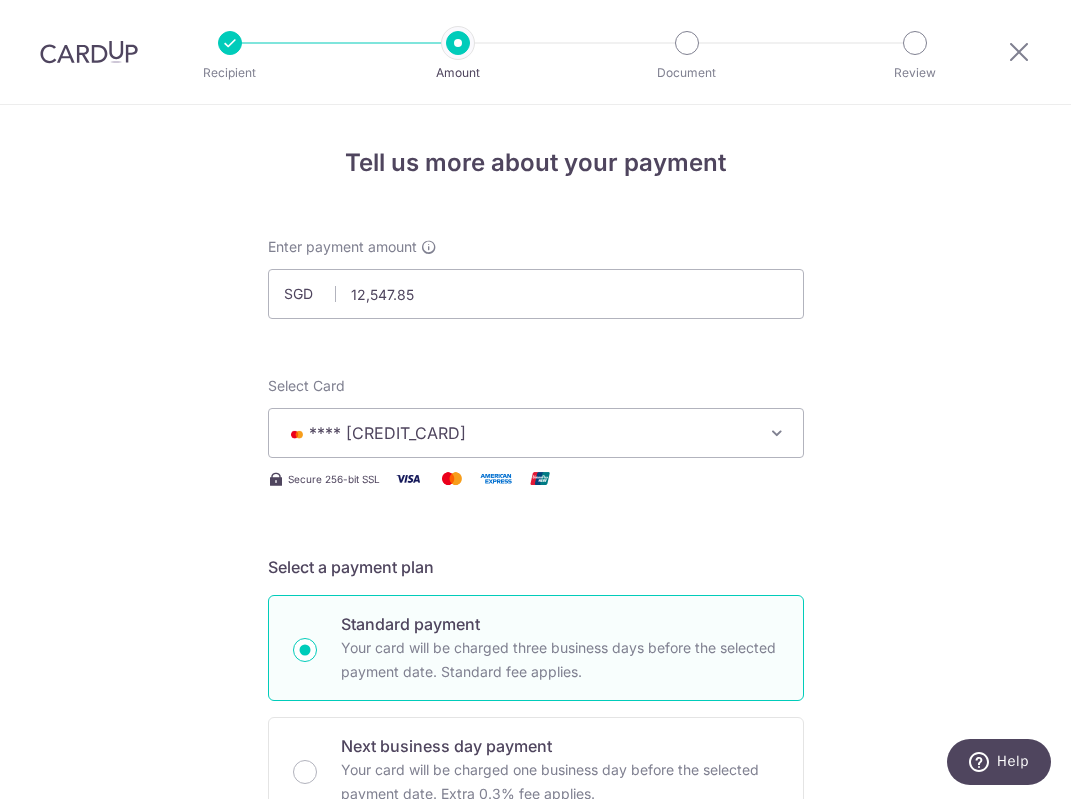 click on "**** [CARD]" at bounding box center (518, 433) 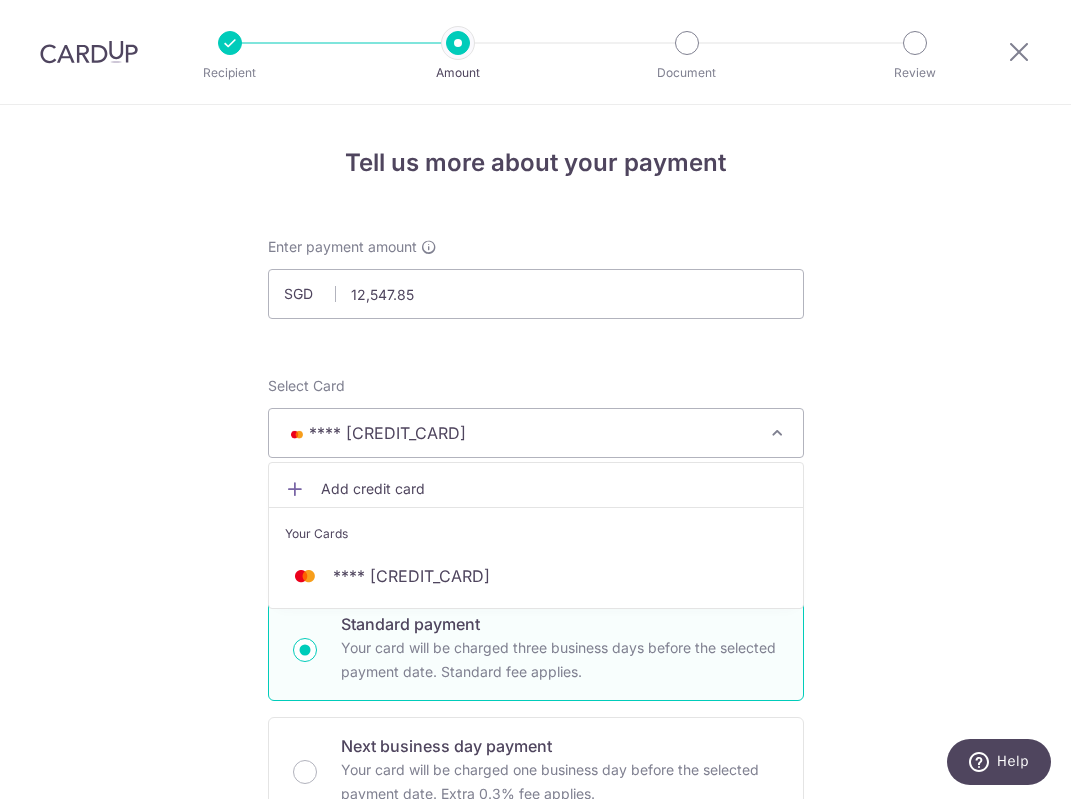 click on "Add credit card" at bounding box center (536, 489) 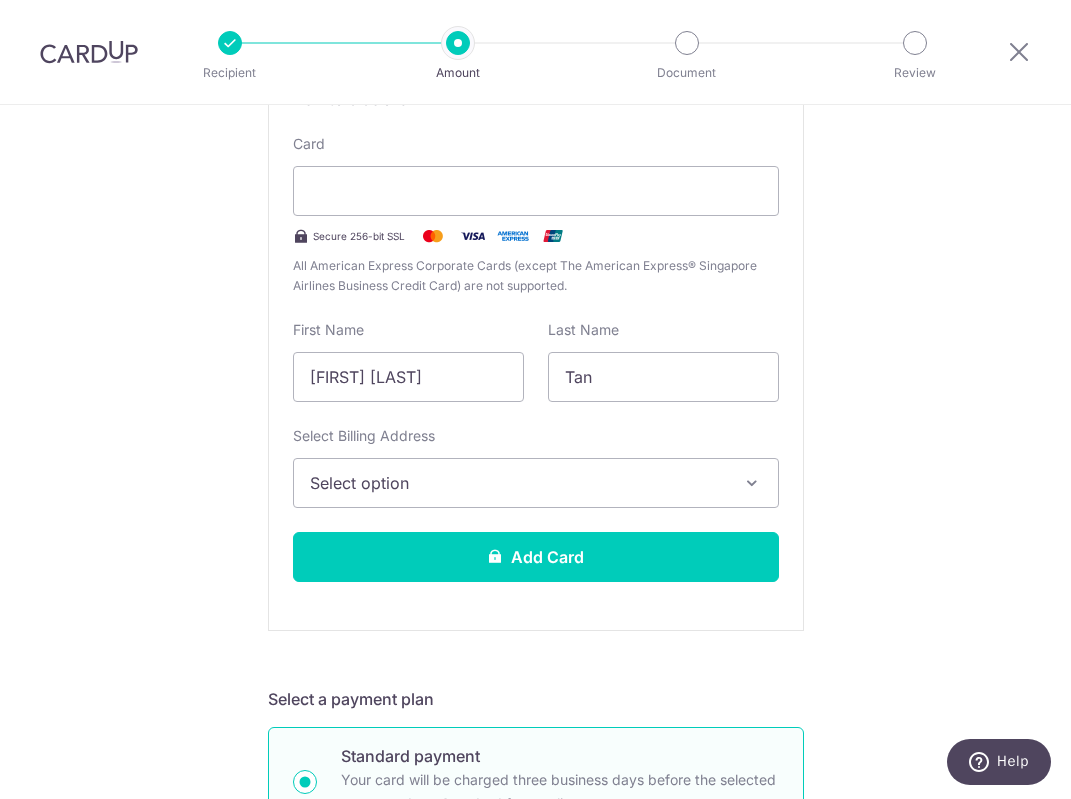 scroll, scrollTop: 418, scrollLeft: 0, axis: vertical 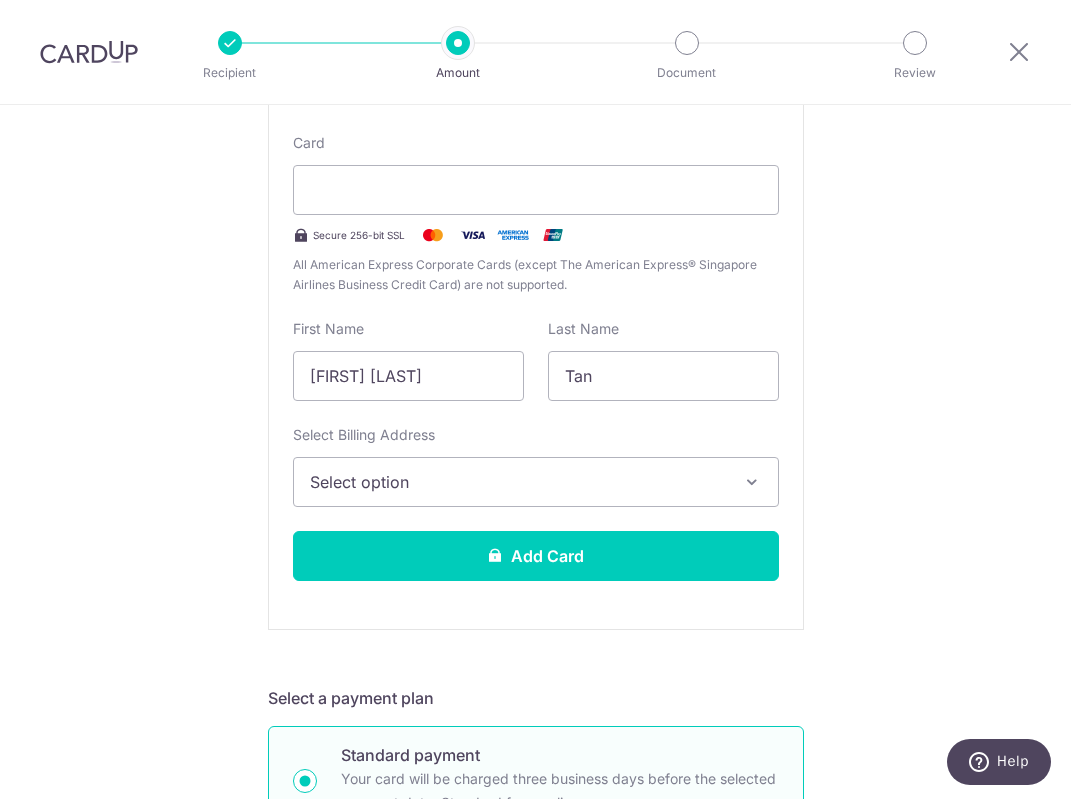 click on "Select option" at bounding box center [518, 482] 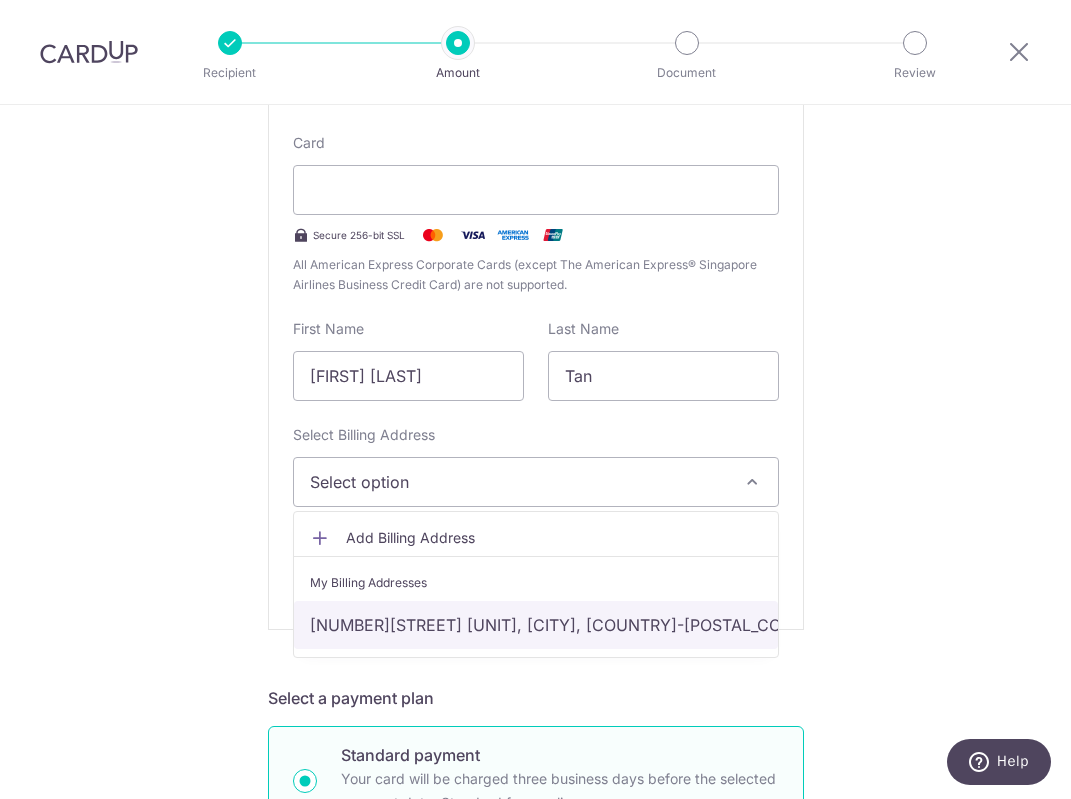 click on "269C Compassvale Link 10-91, Singapore, Singapore-543269" at bounding box center [536, 625] 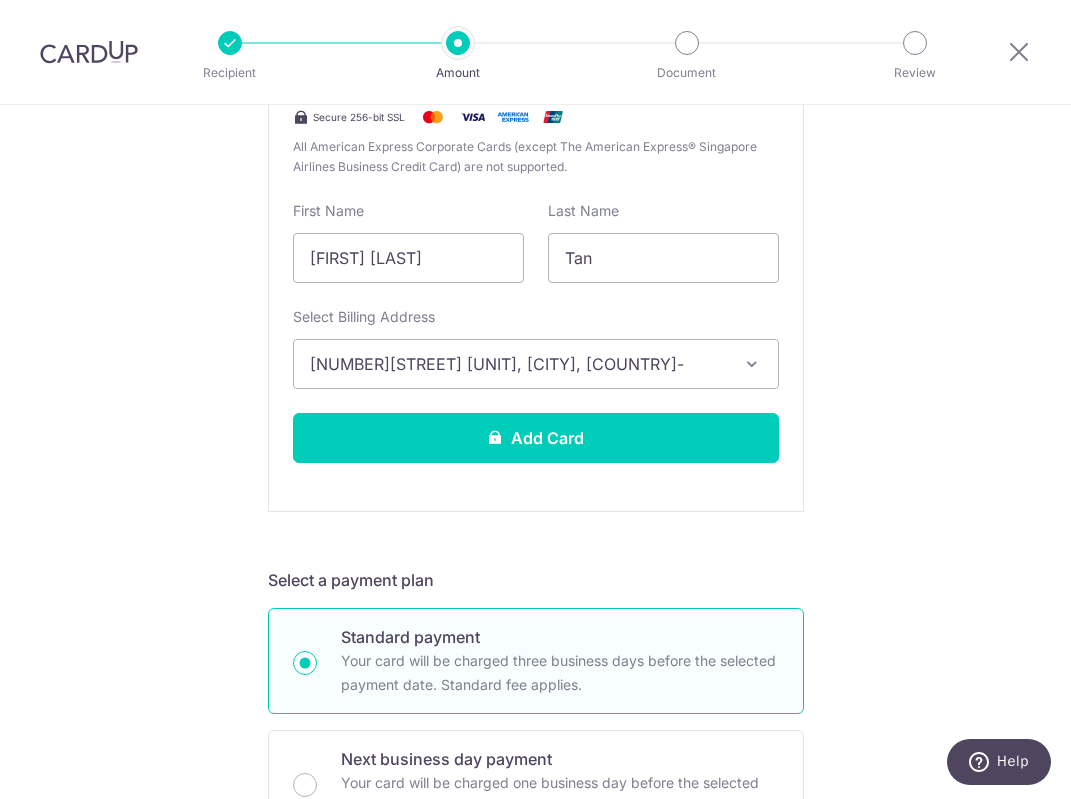 scroll, scrollTop: 549, scrollLeft: 0, axis: vertical 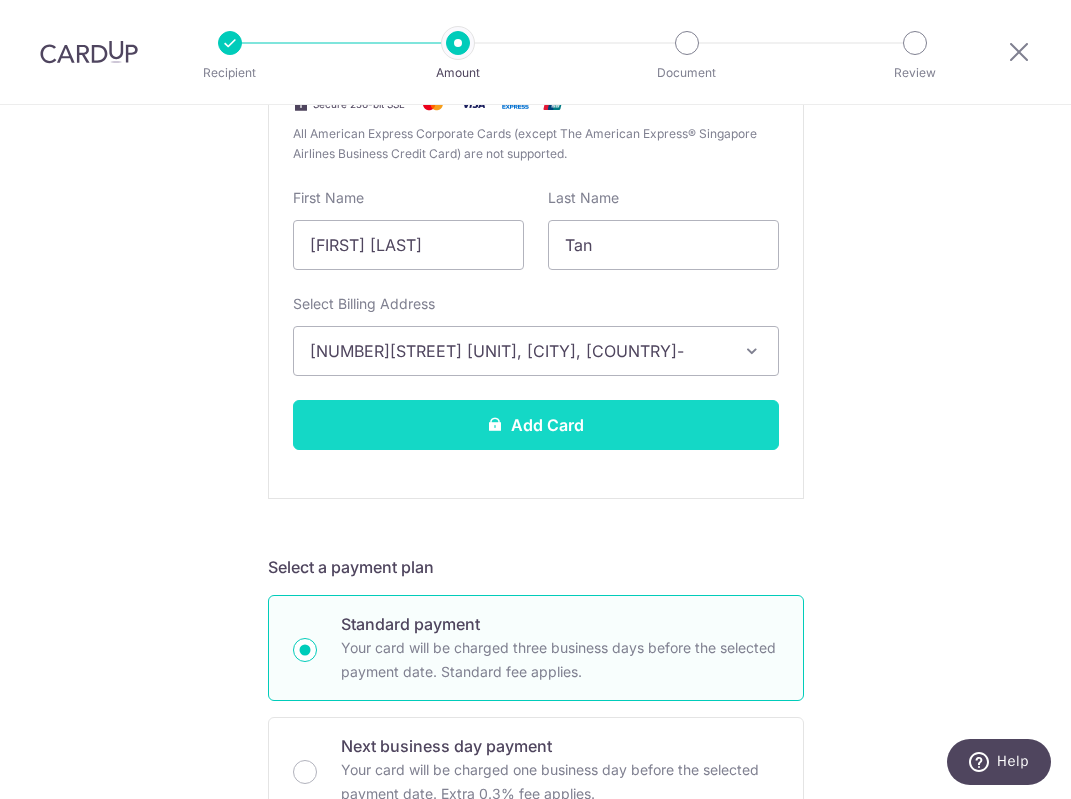 click on "Add Card" at bounding box center [536, 425] 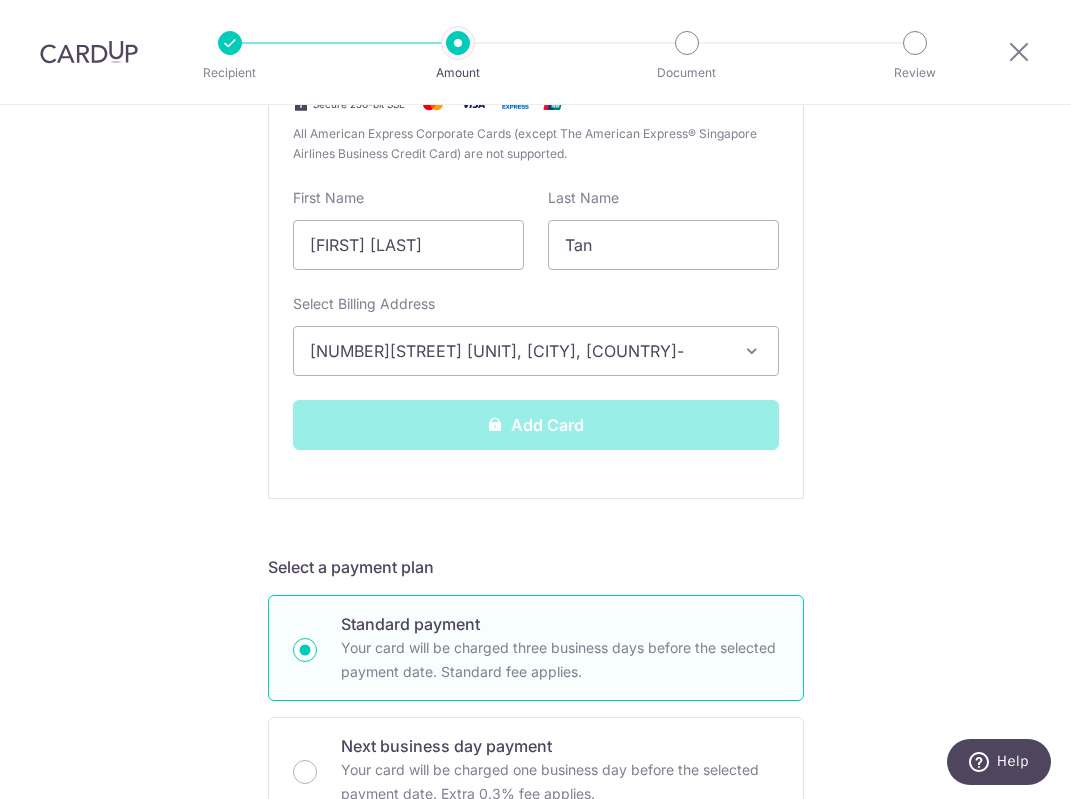 scroll, scrollTop: 648, scrollLeft: 0, axis: vertical 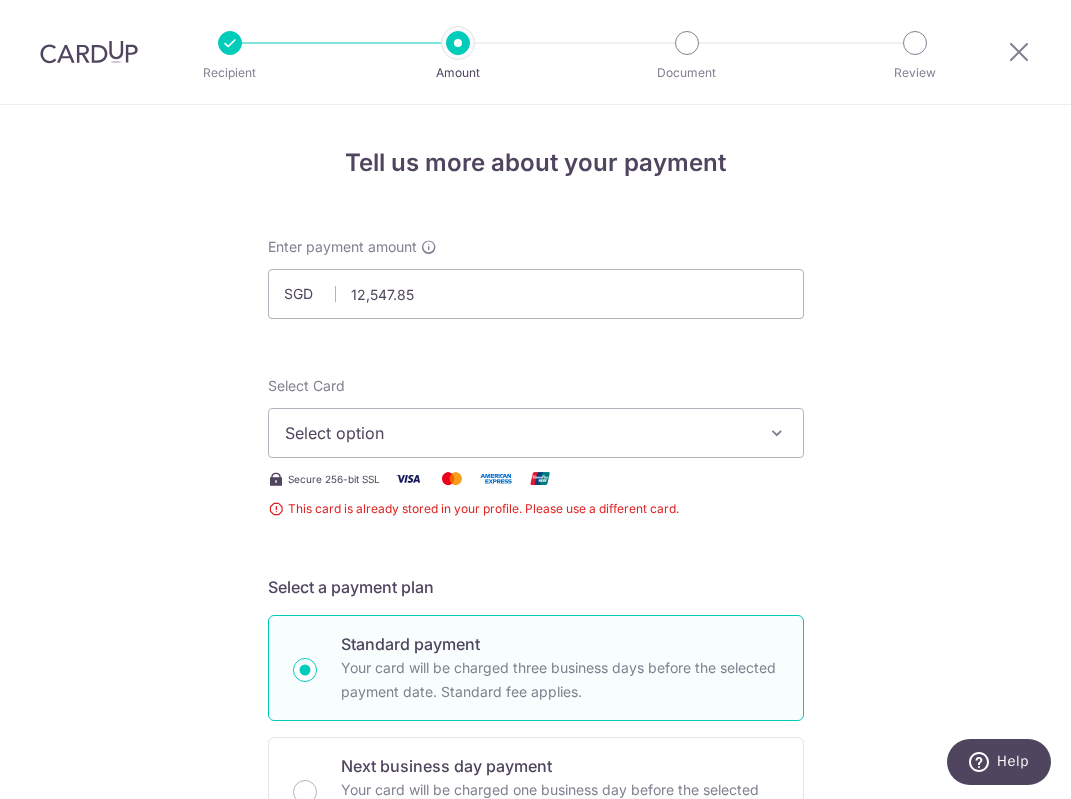 click on "Select option" at bounding box center [536, 433] 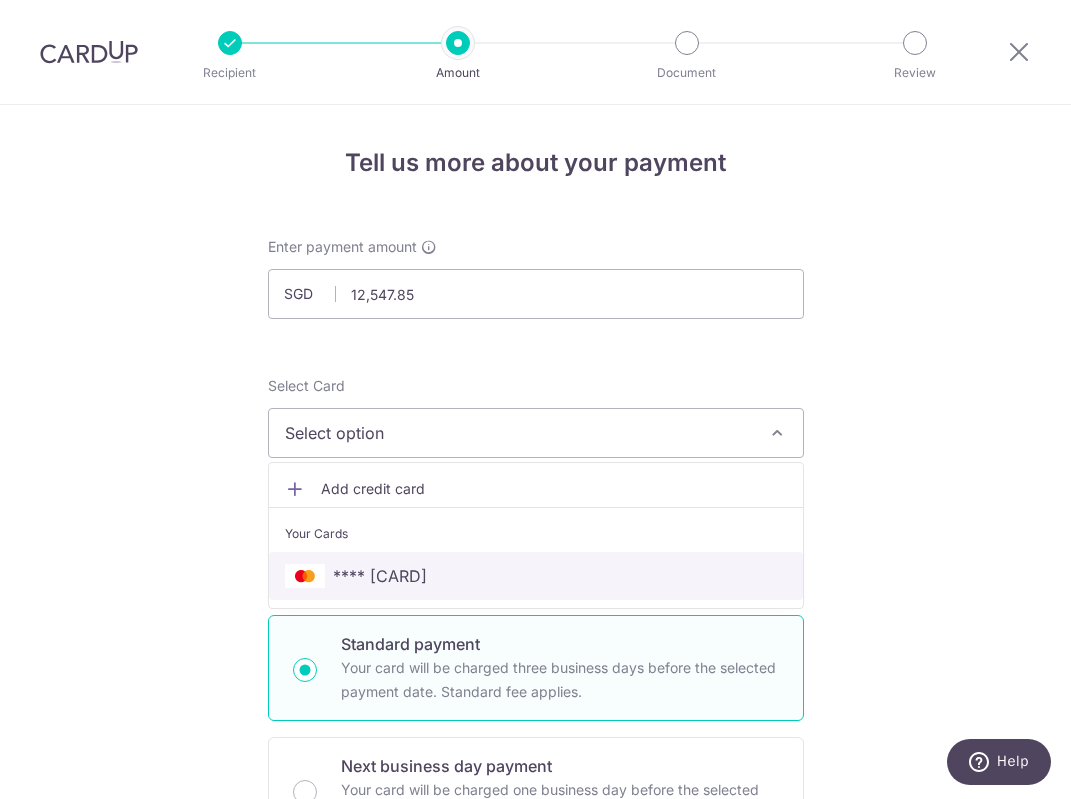 click on "**** [CARD]" at bounding box center [536, 576] 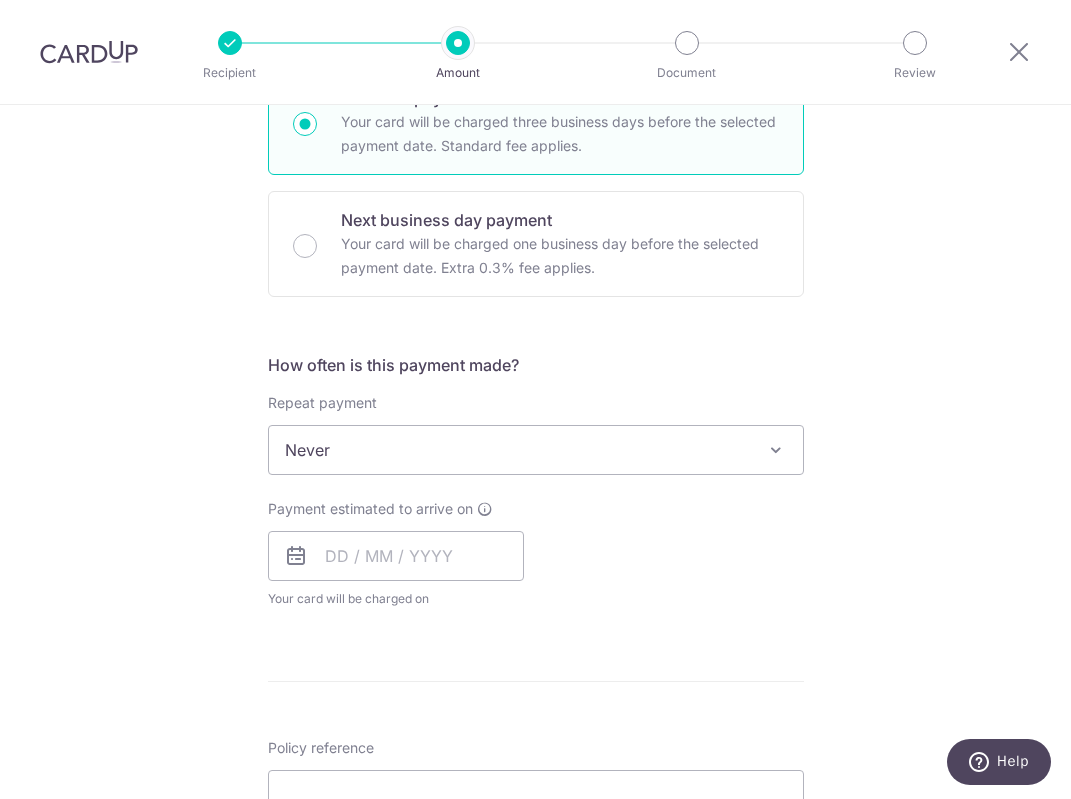 scroll, scrollTop: 518, scrollLeft: 0, axis: vertical 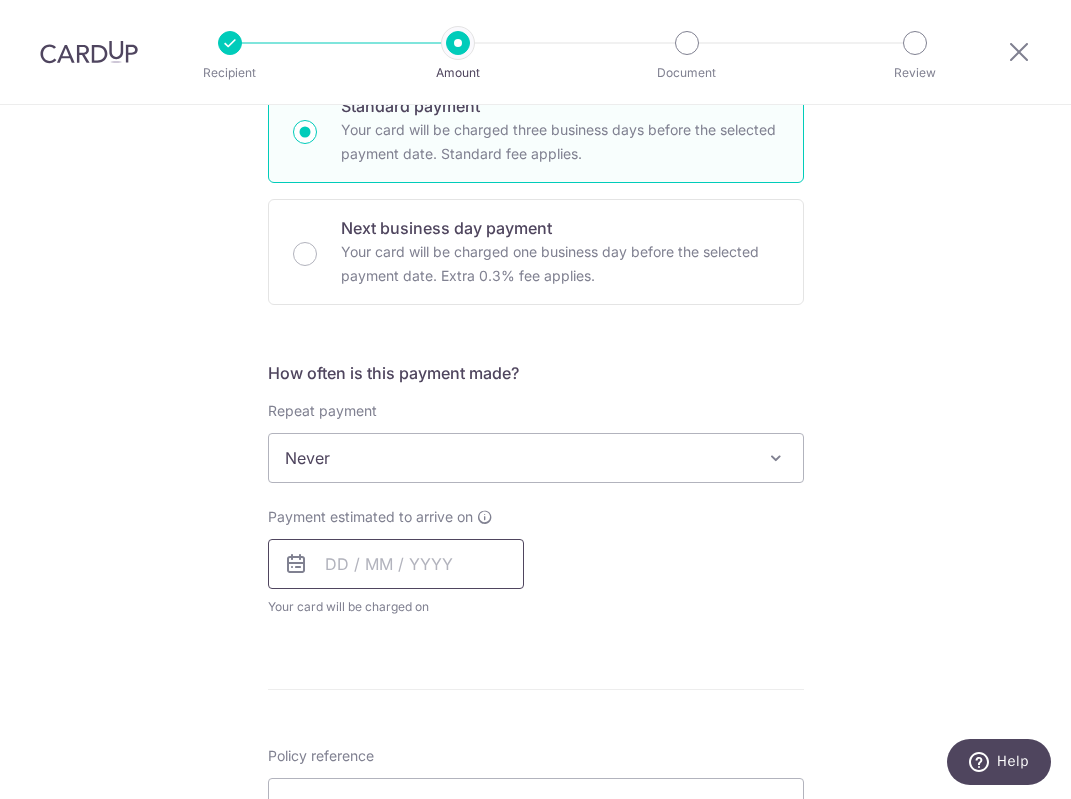 click at bounding box center (396, 564) 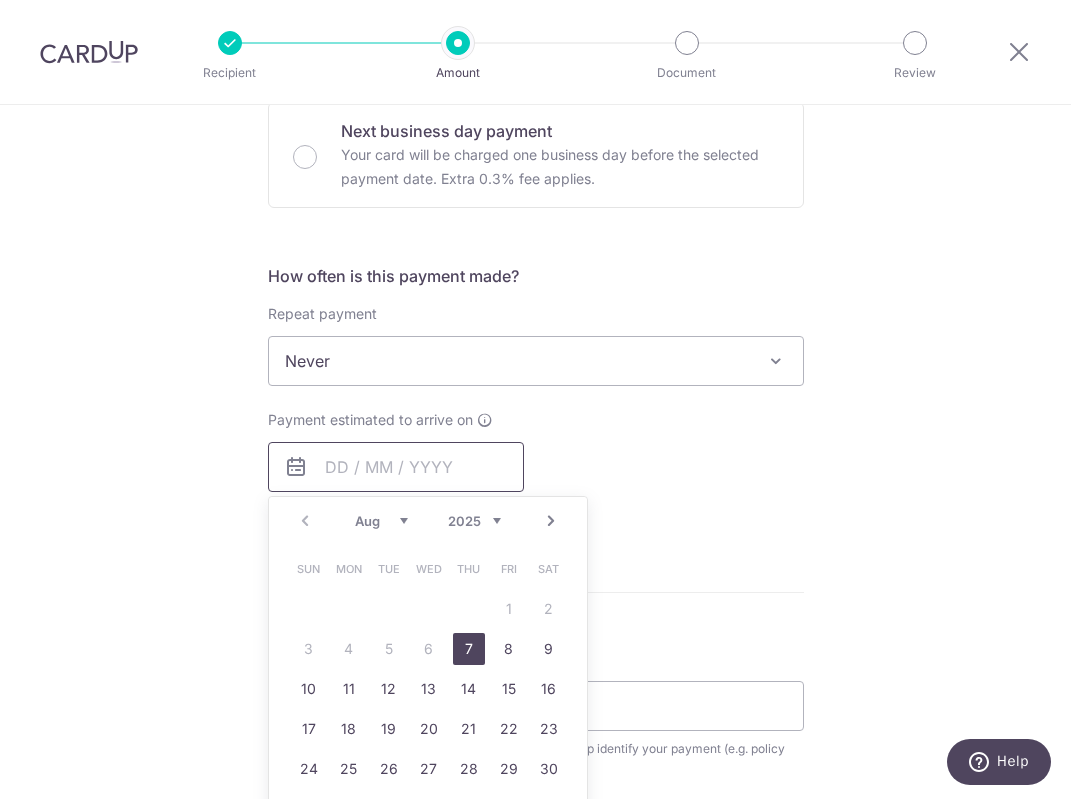 scroll, scrollTop: 649, scrollLeft: 0, axis: vertical 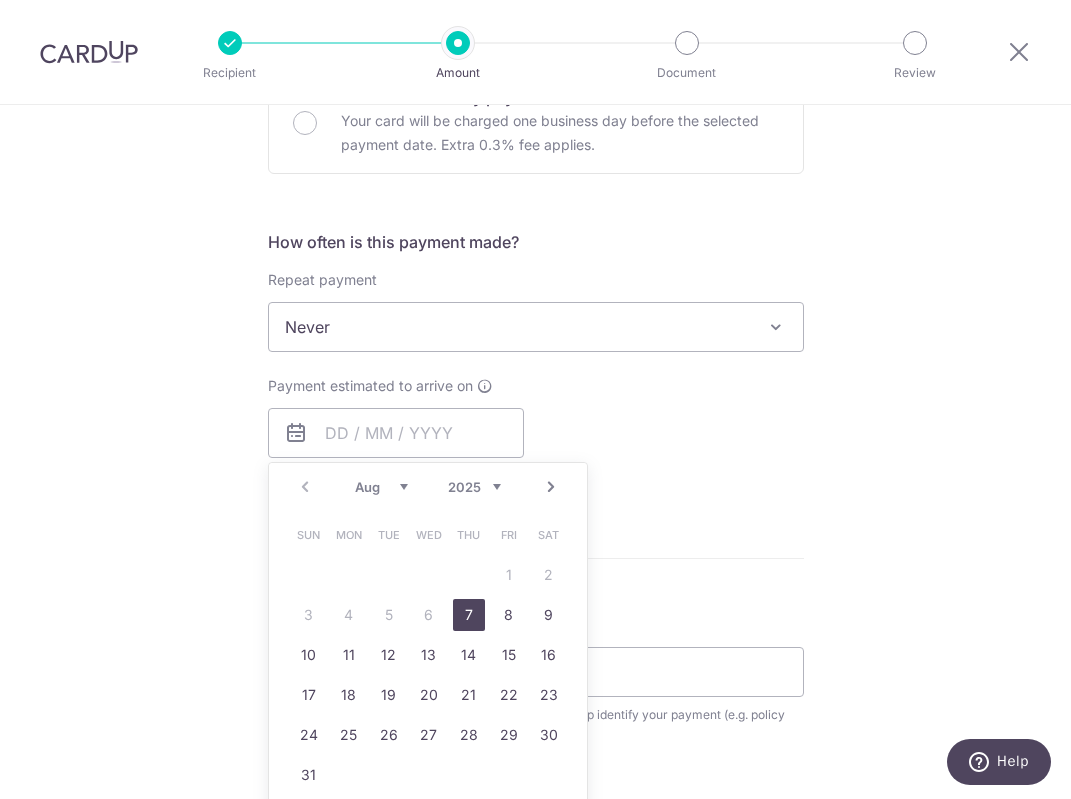 click on "7" at bounding box center [469, 615] 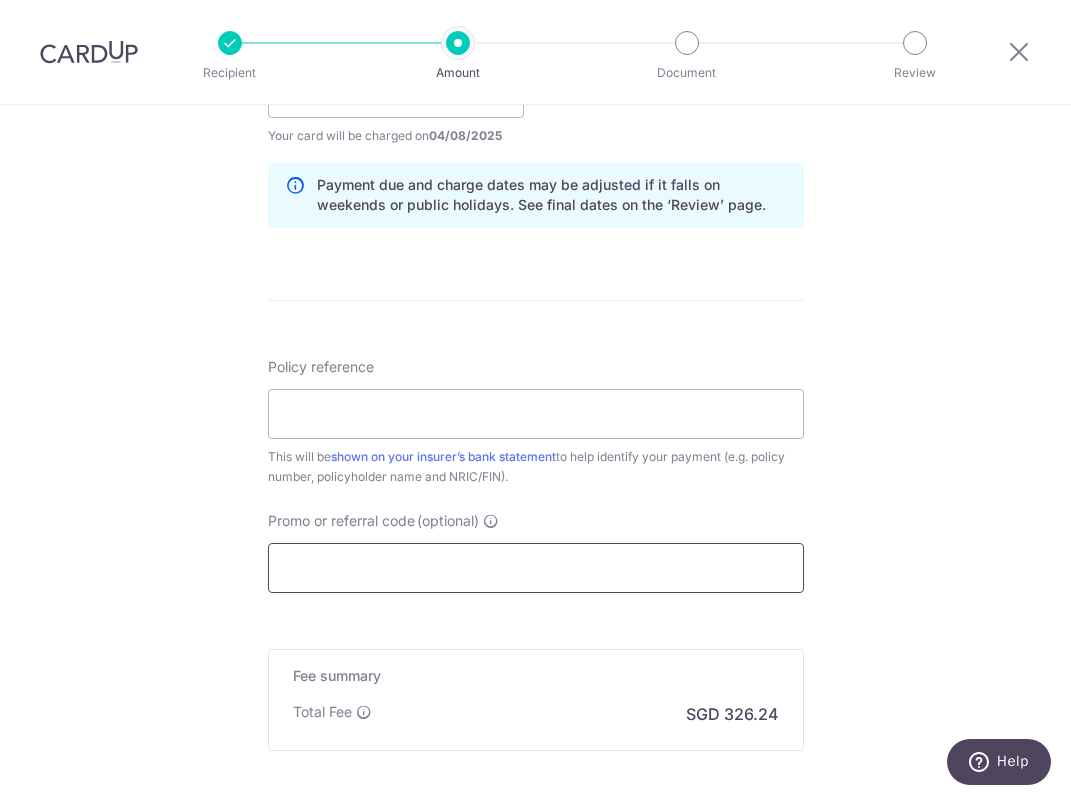 scroll, scrollTop: 990, scrollLeft: 0, axis: vertical 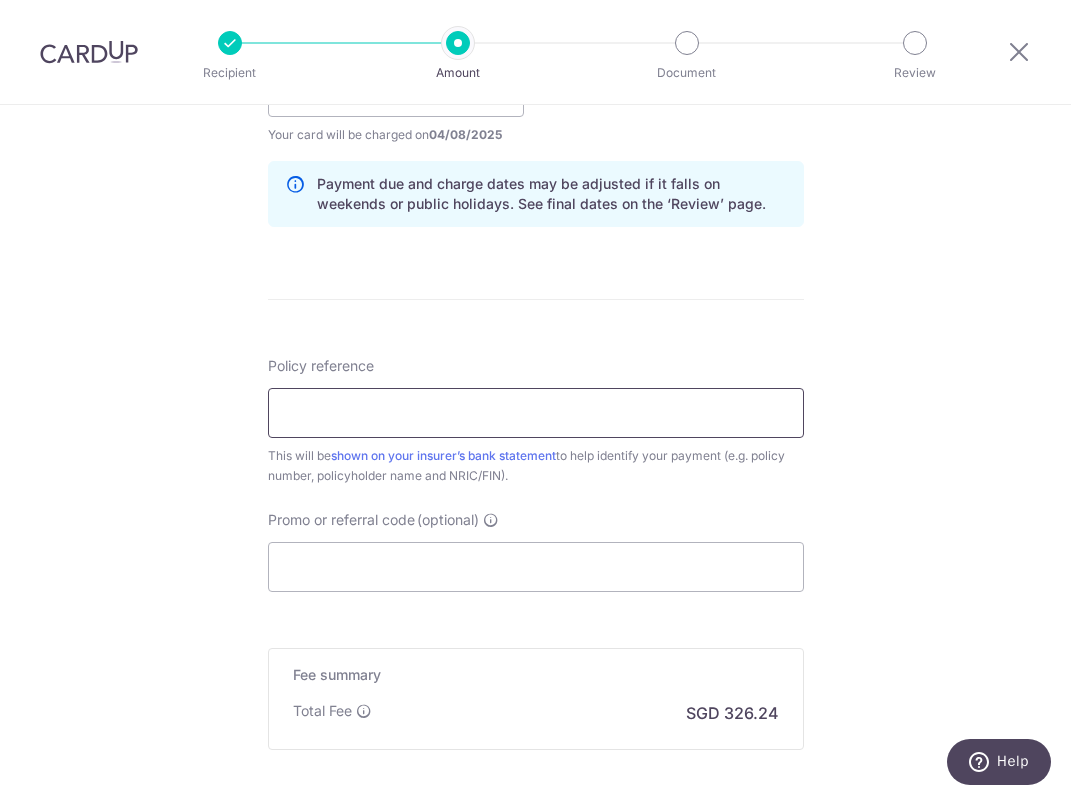 click on "Policy reference" at bounding box center [536, 413] 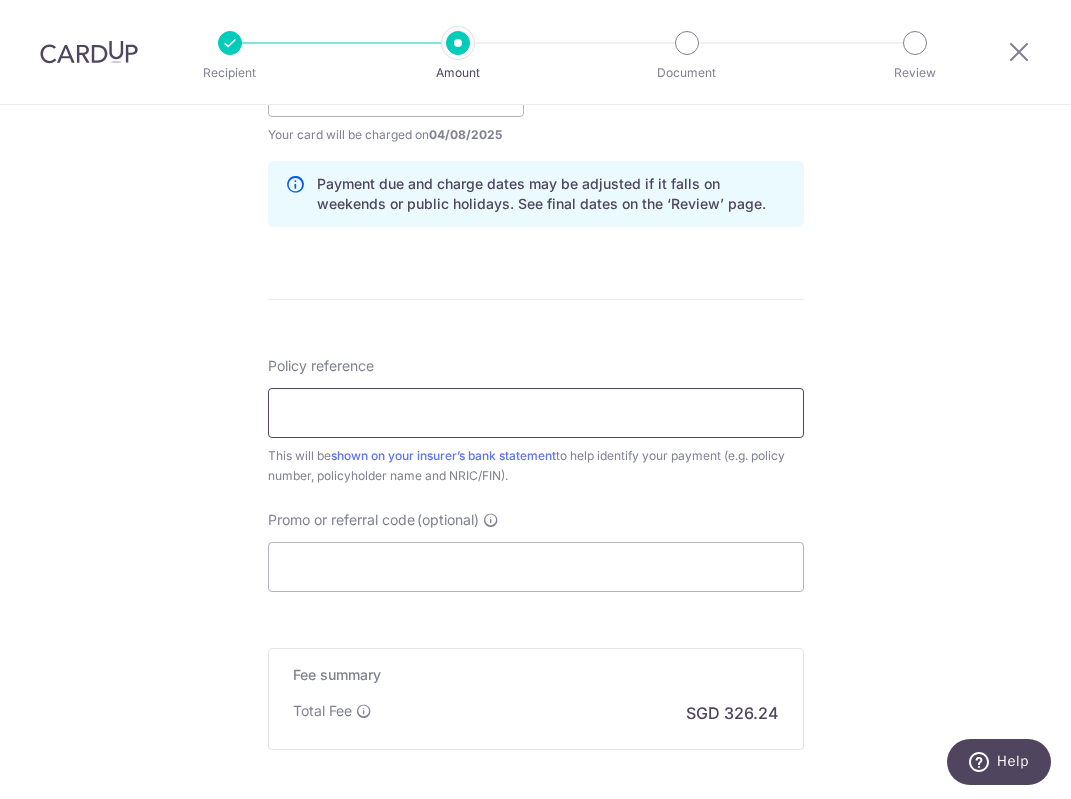 paste on "84697584" 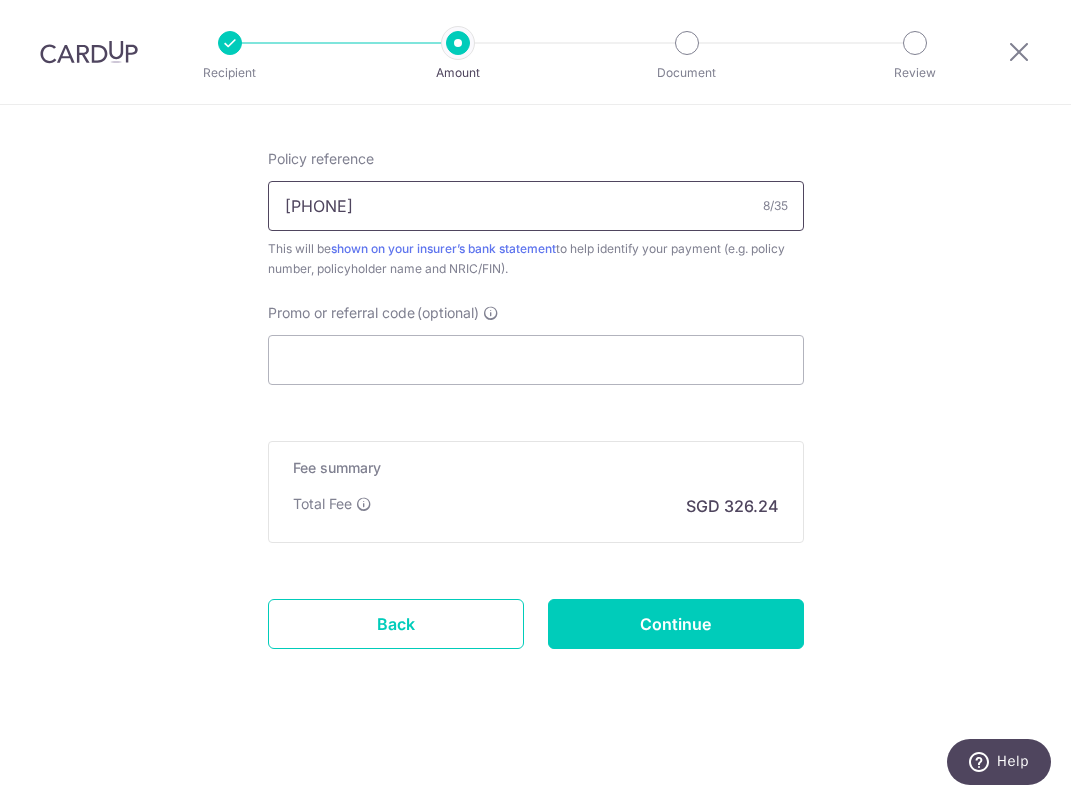 scroll, scrollTop: 1197, scrollLeft: 0, axis: vertical 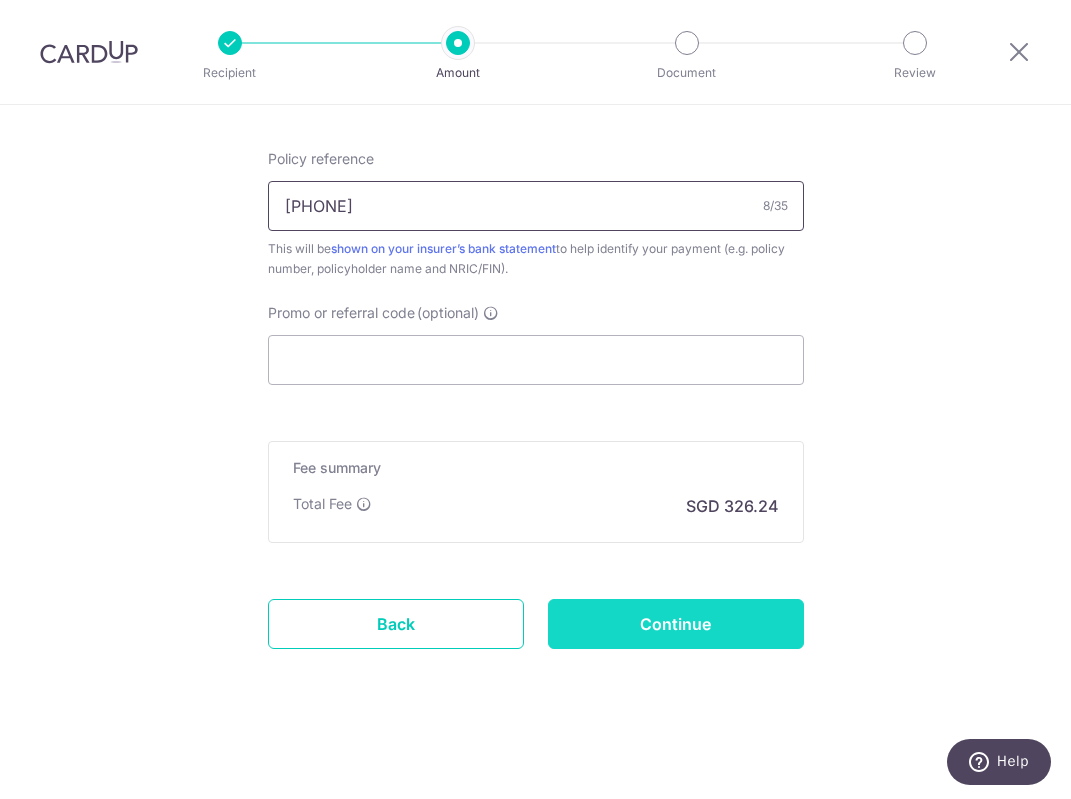 type on "84697584" 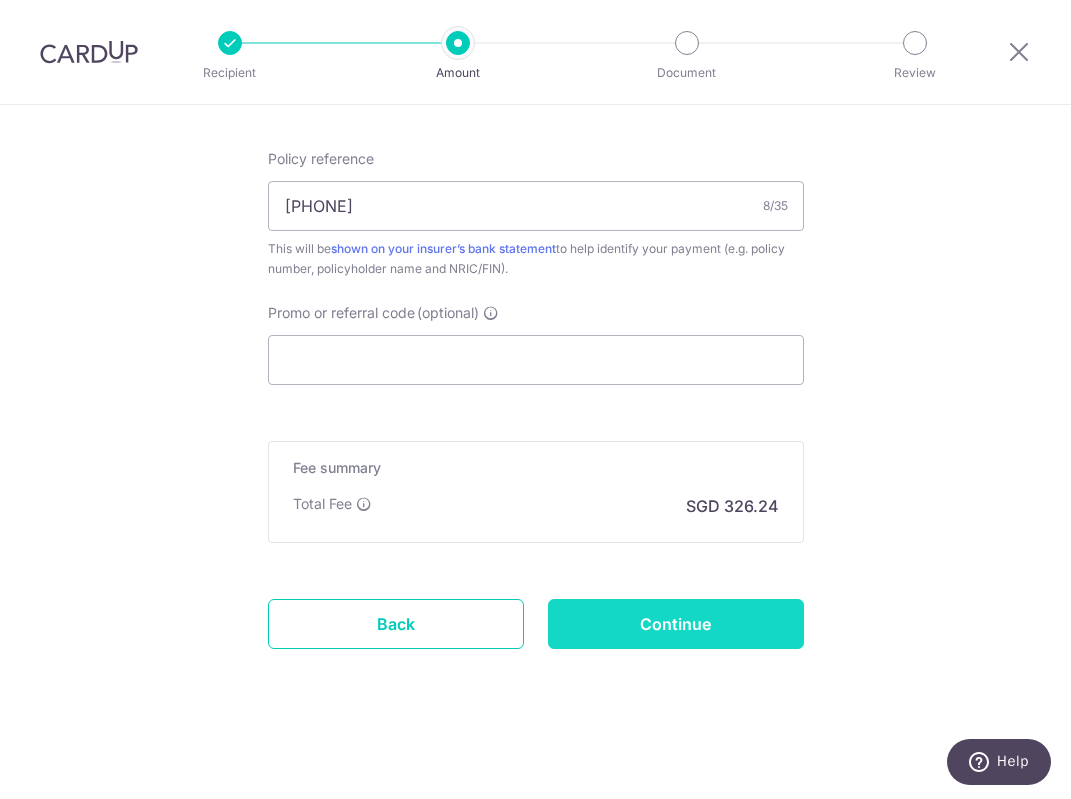 click on "Continue" at bounding box center (676, 624) 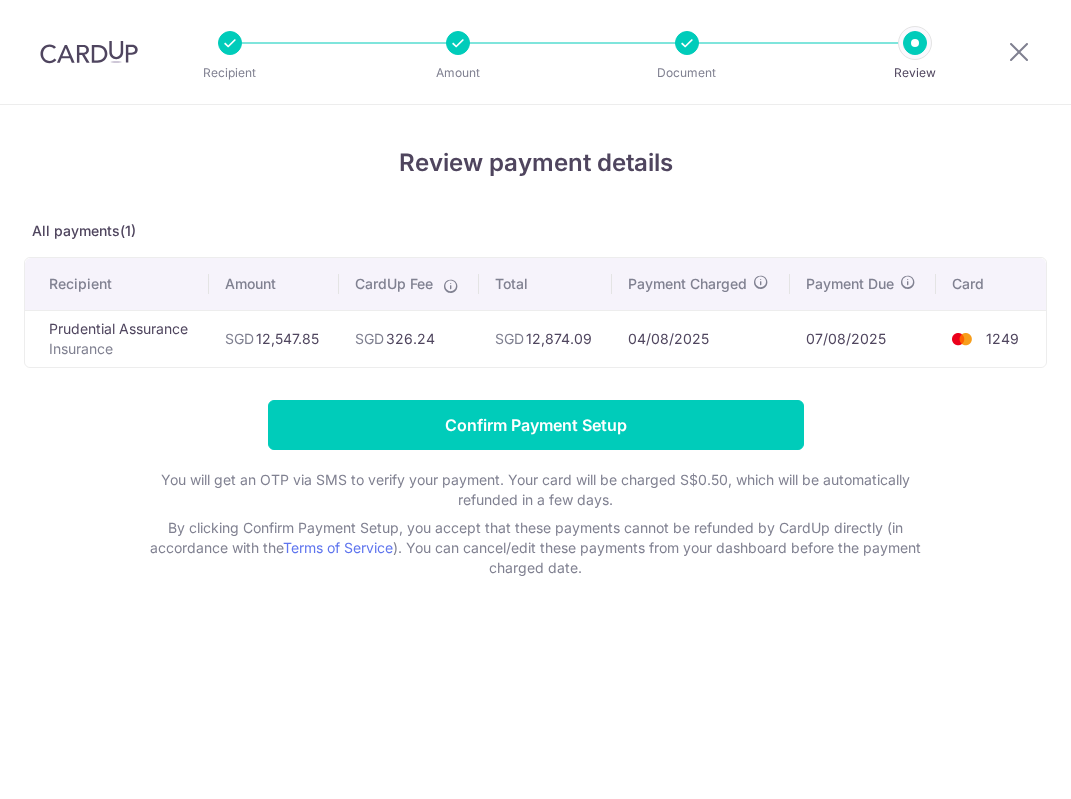 scroll, scrollTop: 0, scrollLeft: 0, axis: both 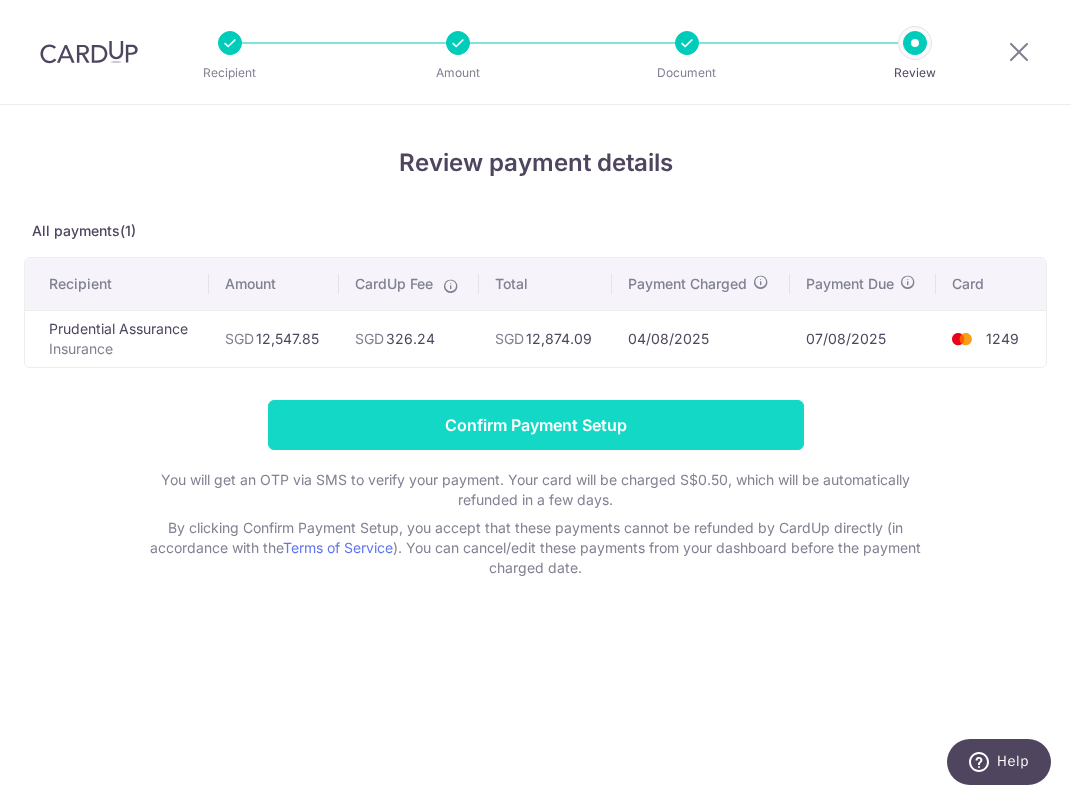 click on "Confirm Payment Setup" at bounding box center (536, 425) 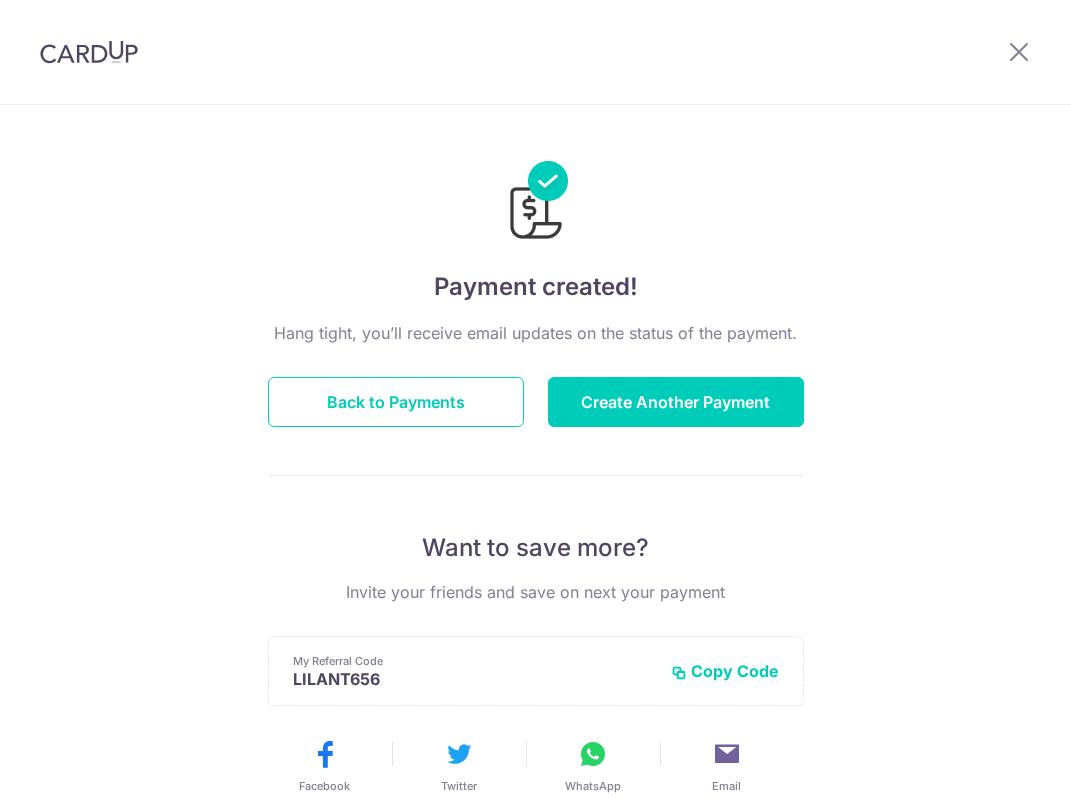 scroll, scrollTop: 0, scrollLeft: 0, axis: both 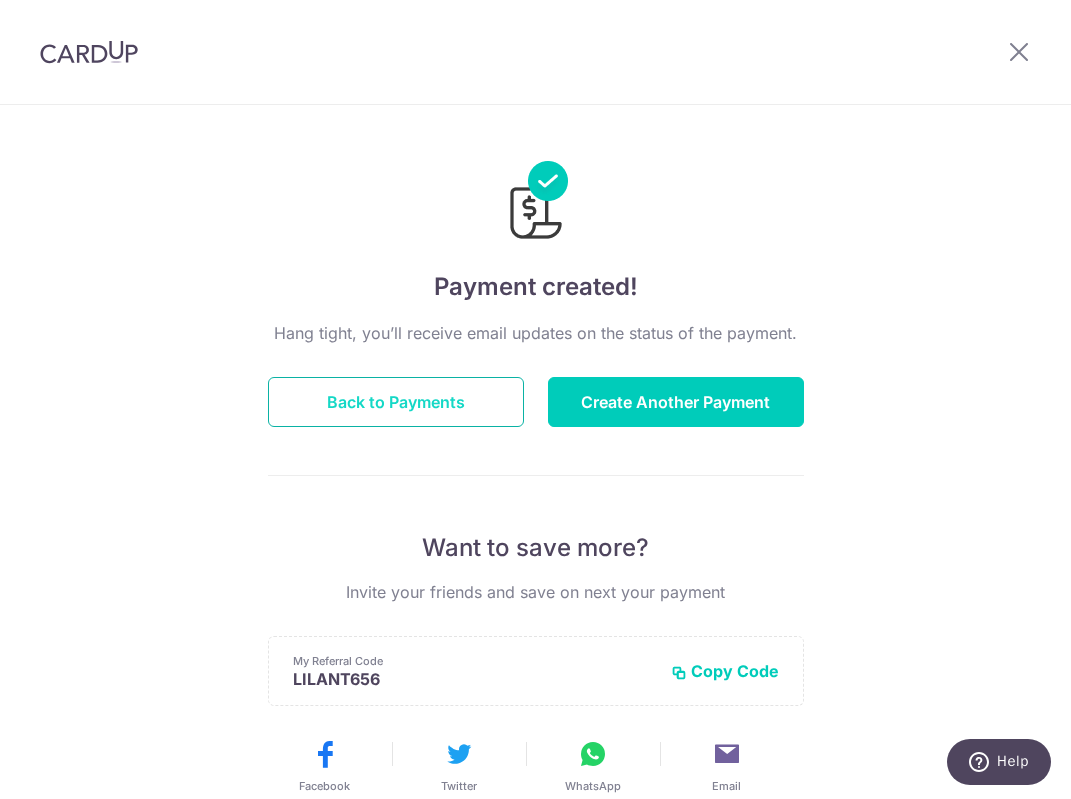 click on "Back to Payments" at bounding box center [396, 402] 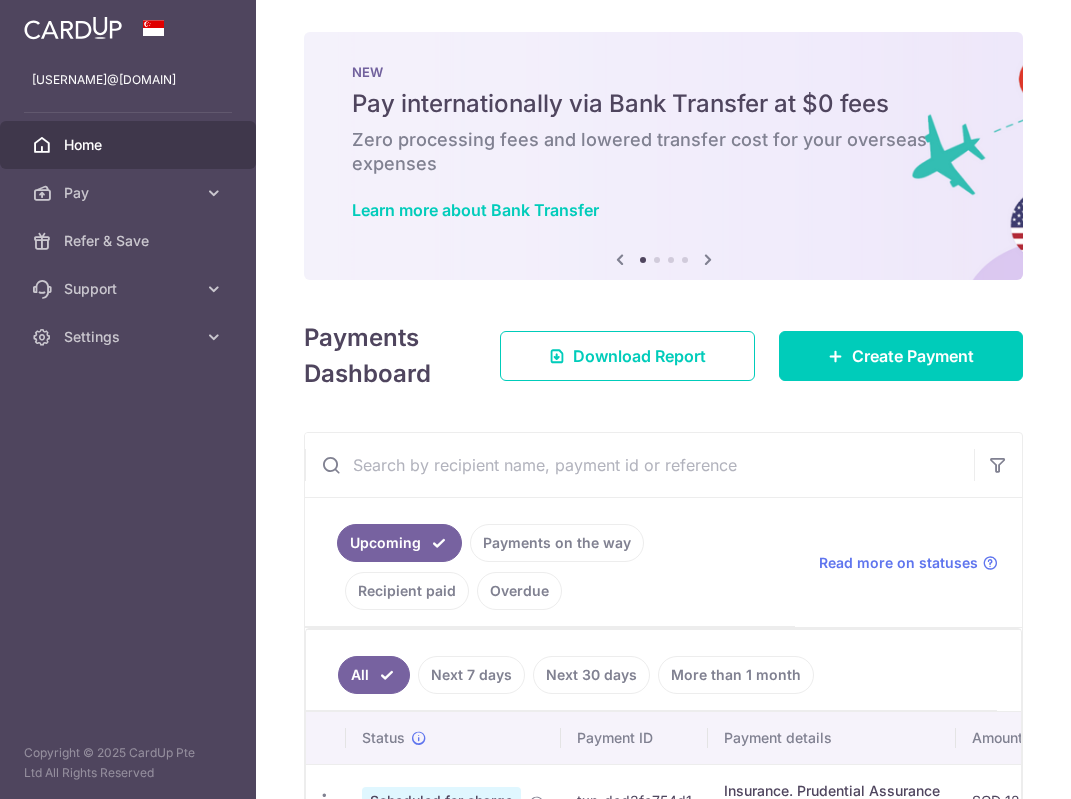 scroll, scrollTop: 0, scrollLeft: 0, axis: both 